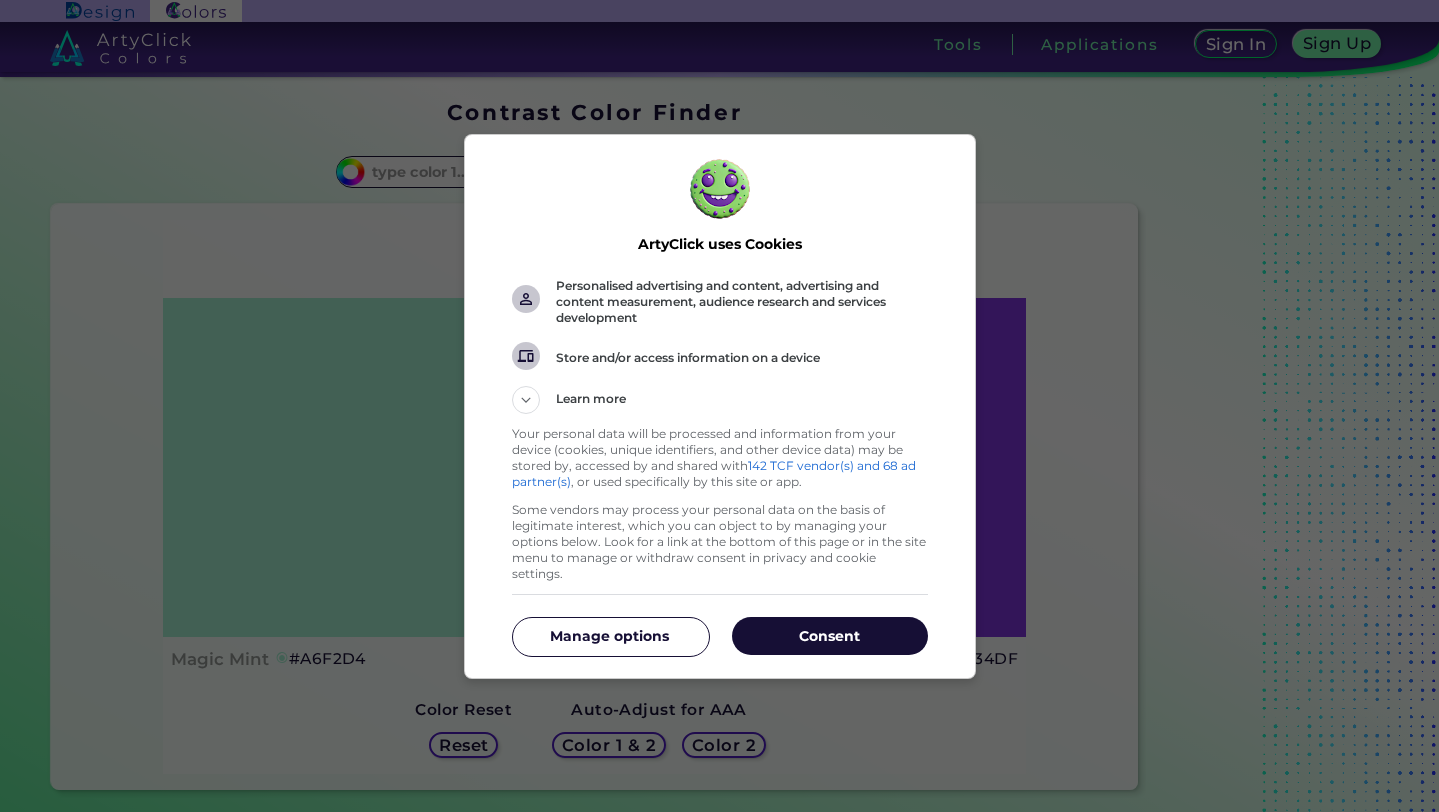 scroll, scrollTop: 0, scrollLeft: 0, axis: both 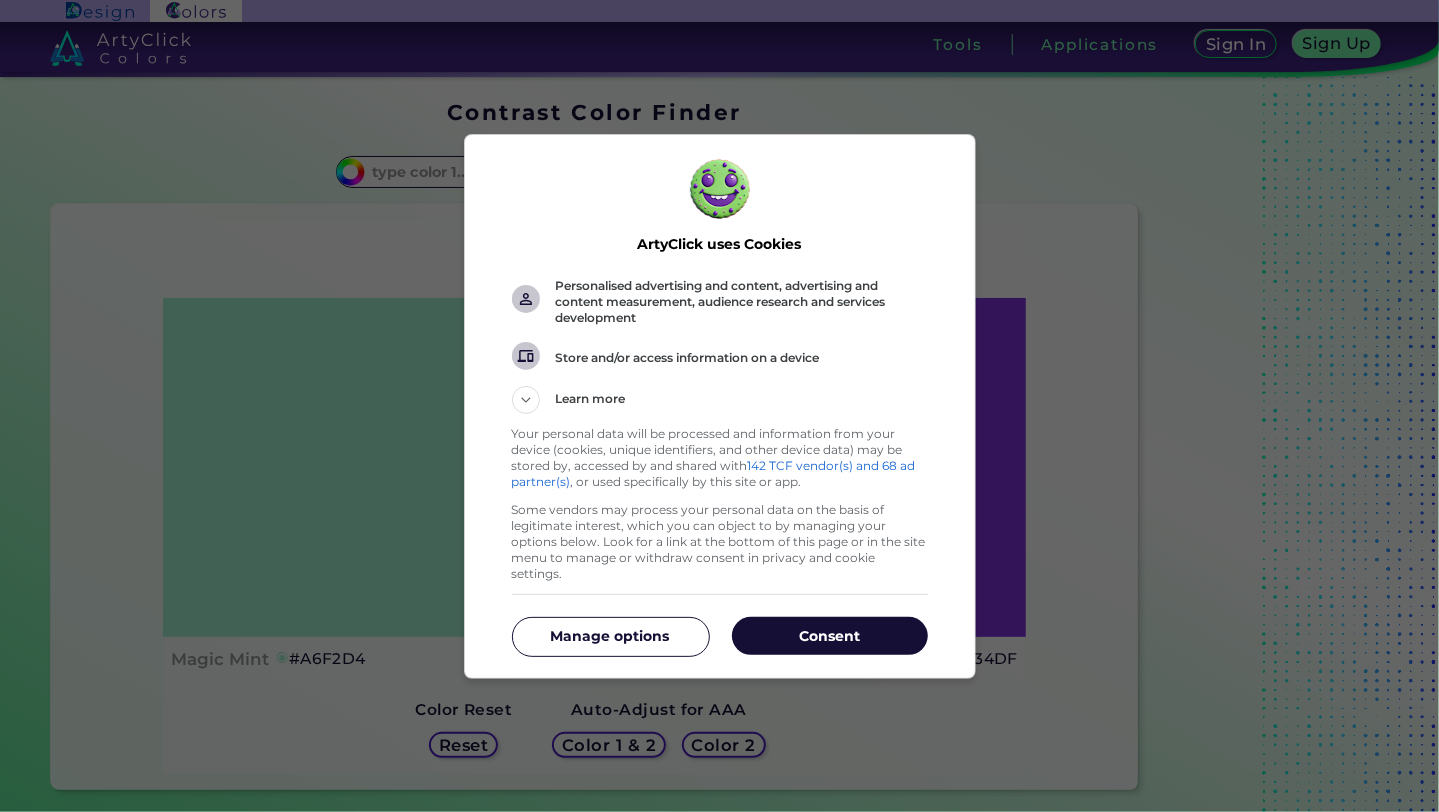 click on "Consent Manage options" at bounding box center (720, 636) 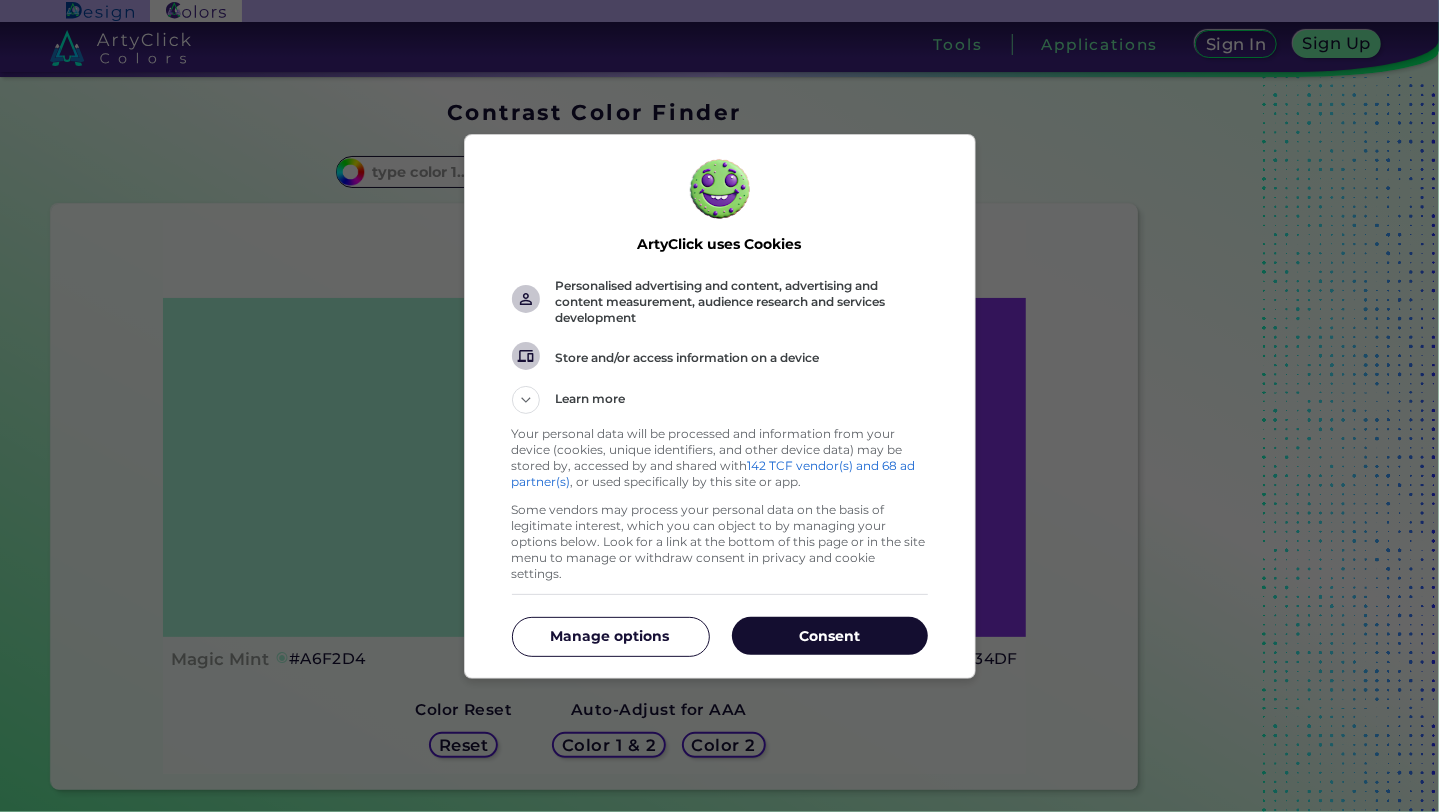 click on "Consent" at bounding box center [830, 636] 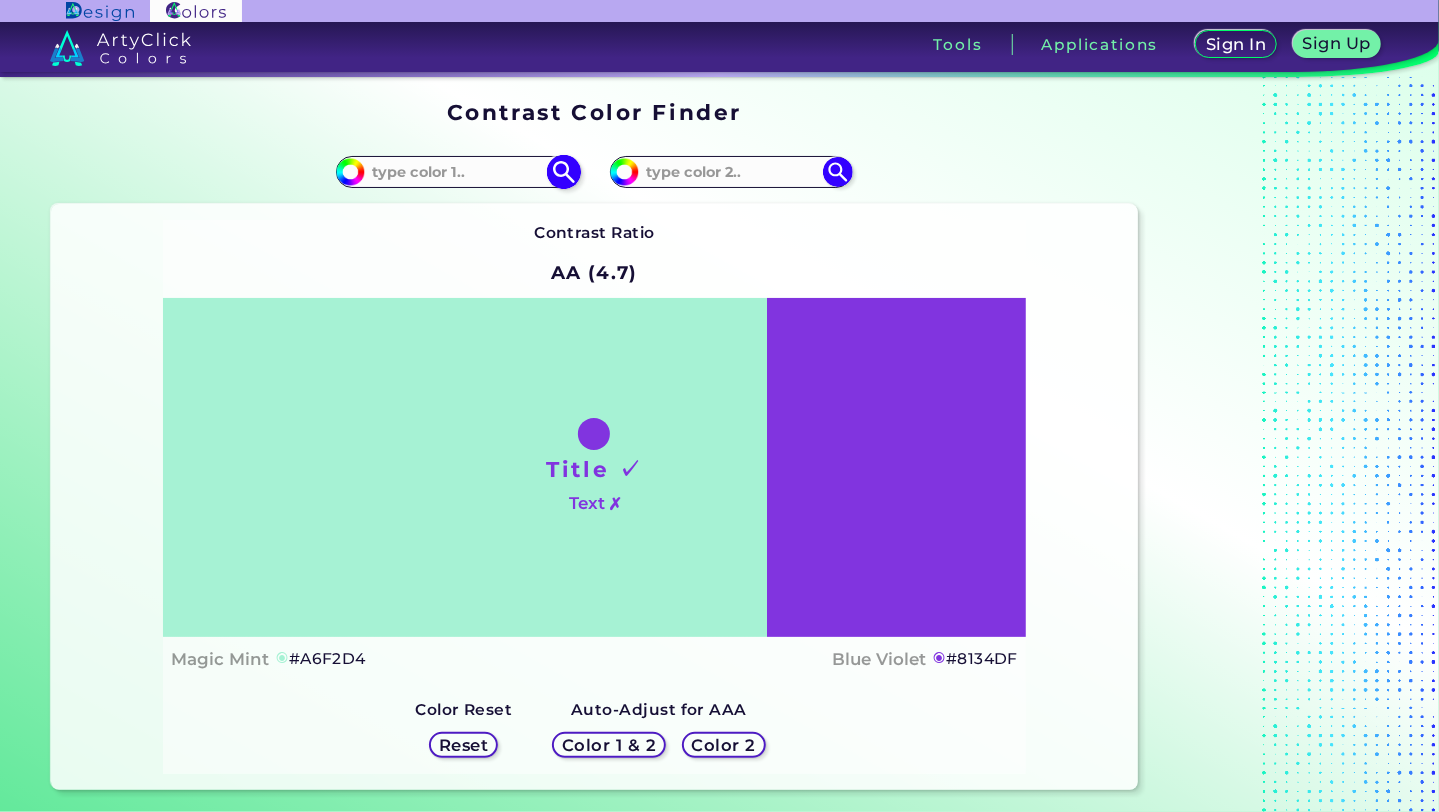 click at bounding box center [458, 171] 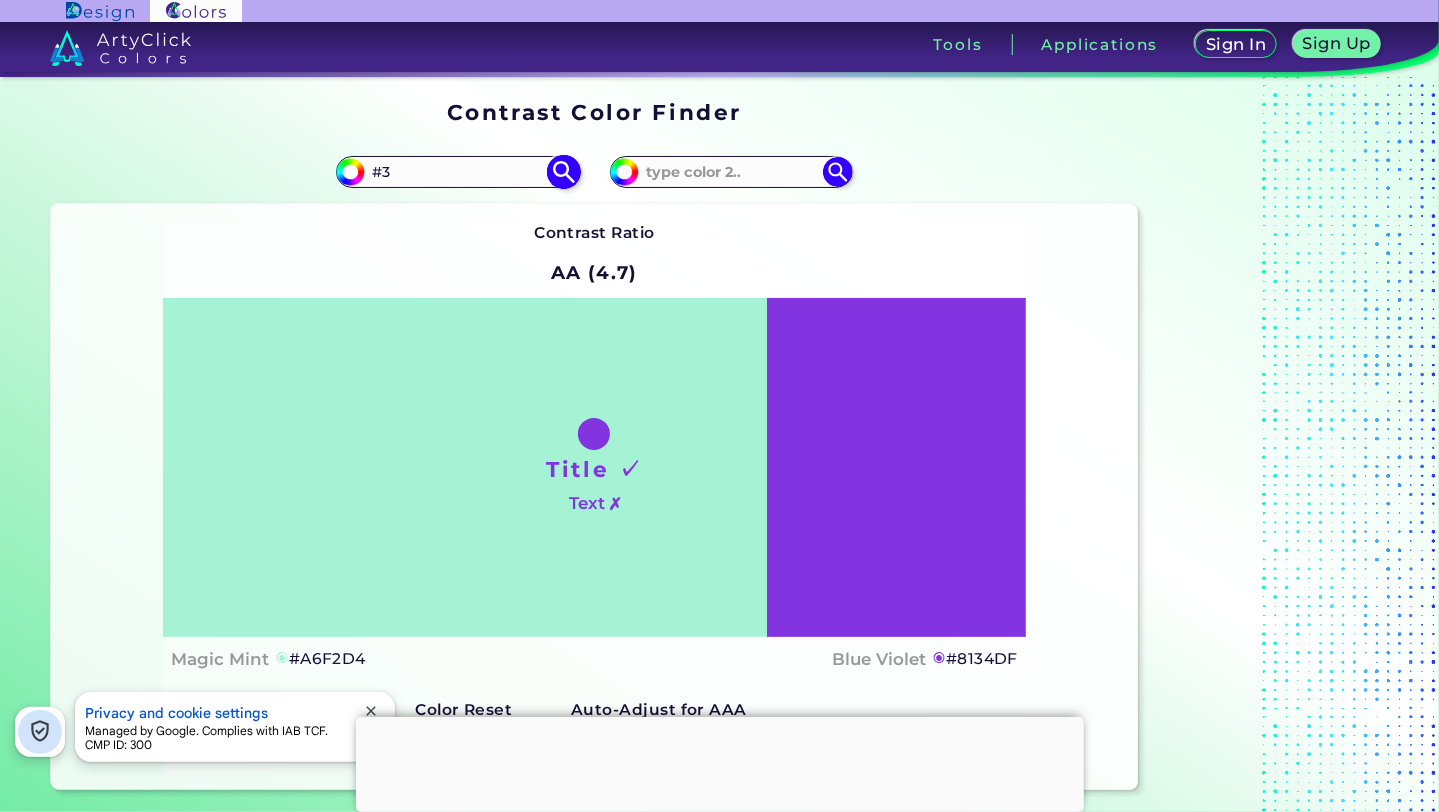 click on "#3" at bounding box center [458, 171] 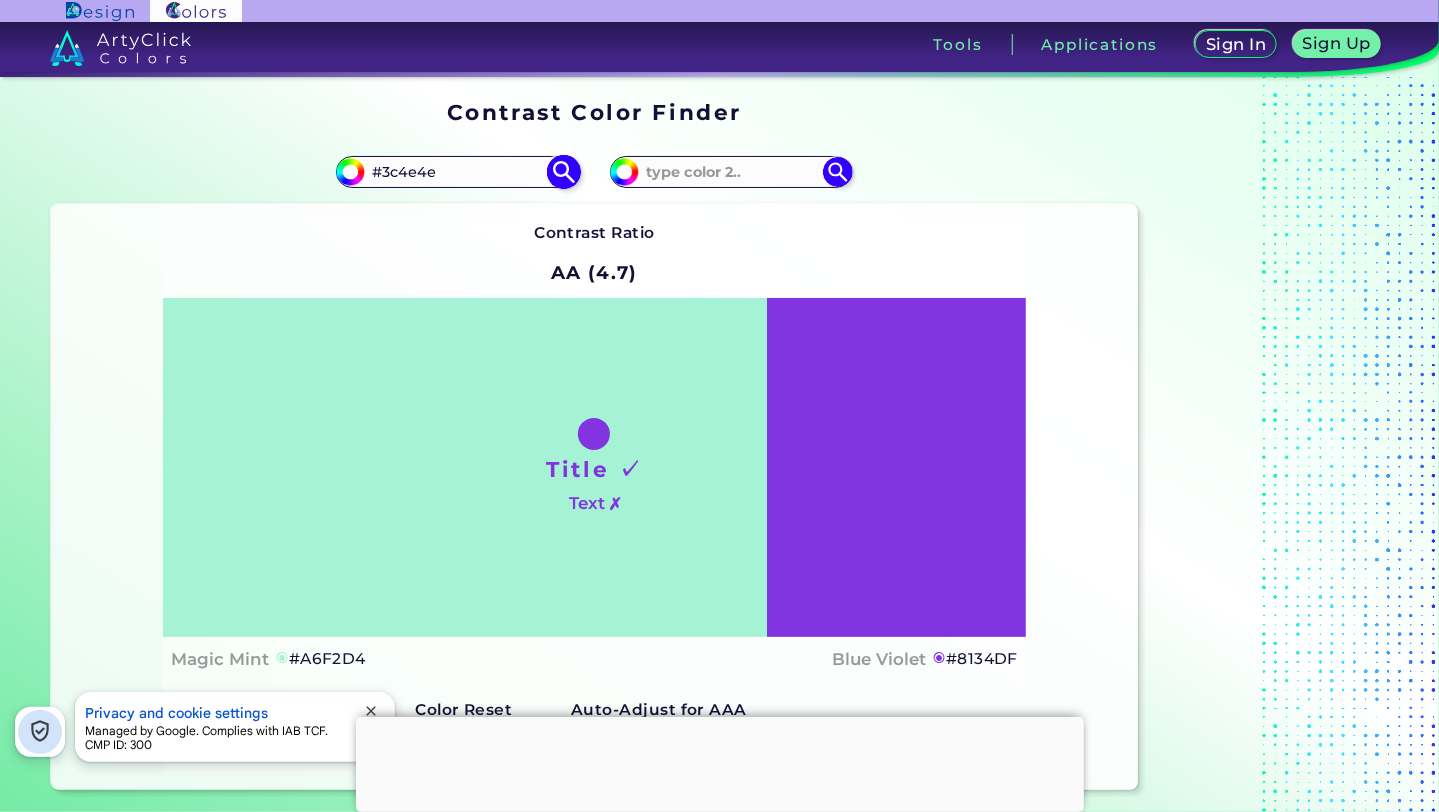 type on "#3c4e4e" 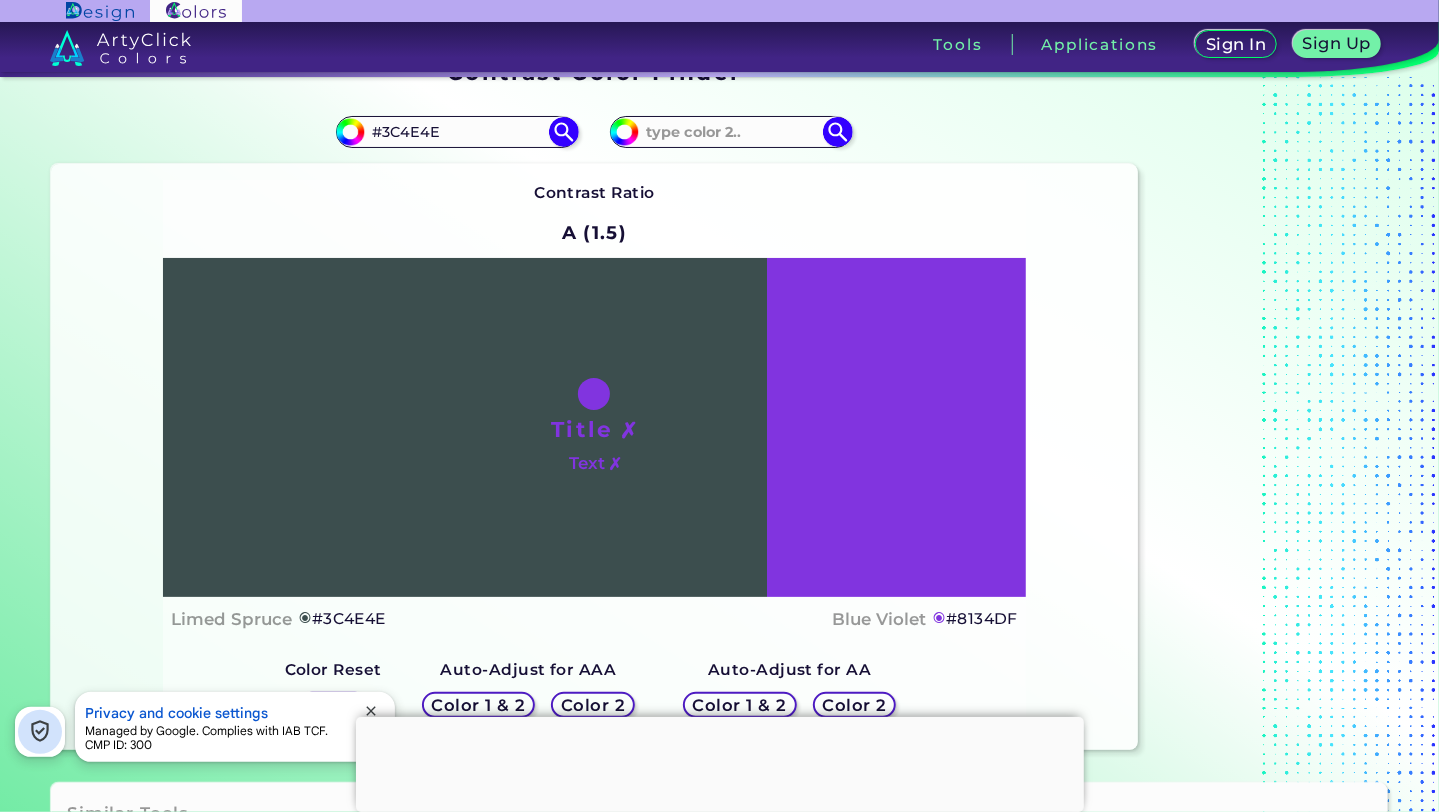 scroll, scrollTop: 80, scrollLeft: 0, axis: vertical 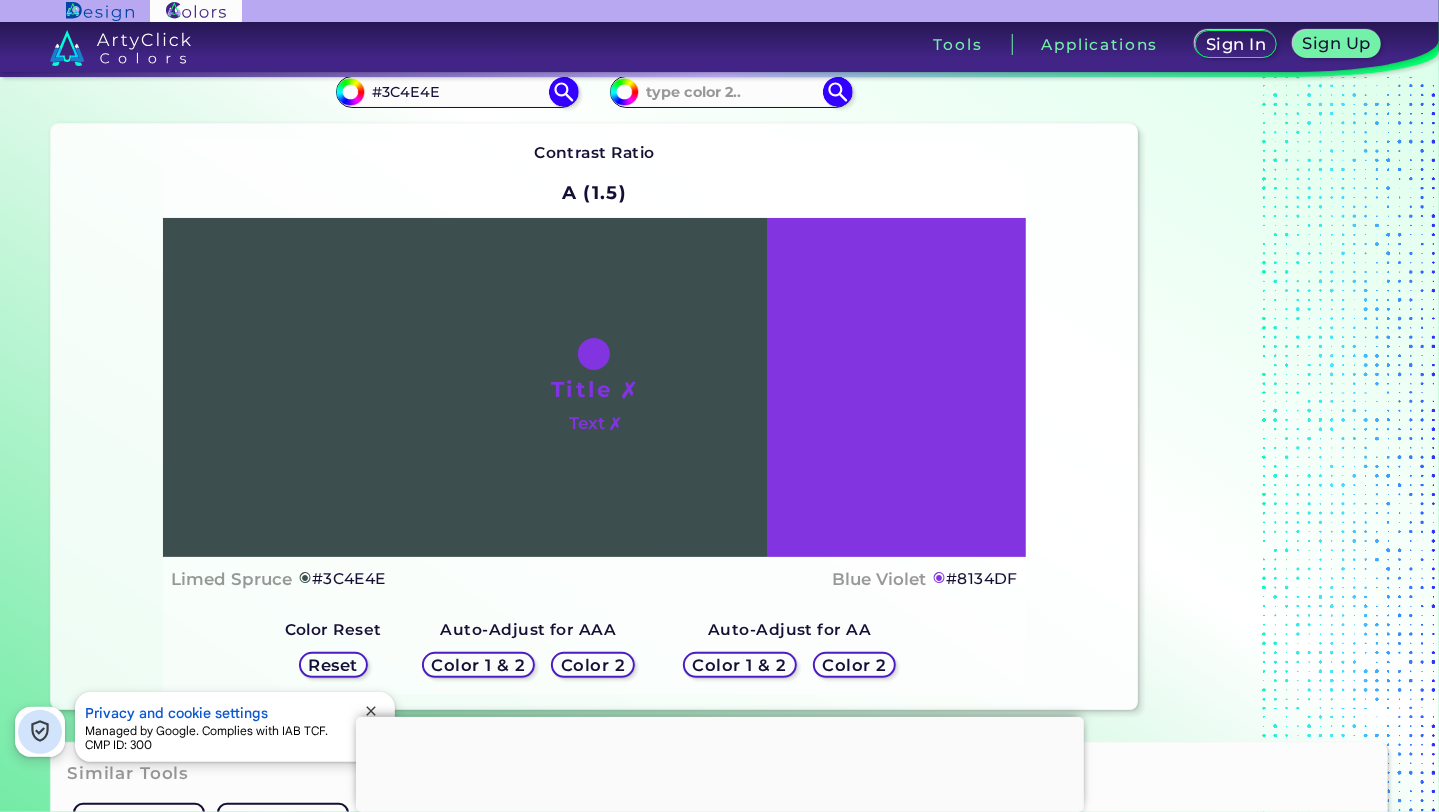 click on "Title ✗
Text ✗" at bounding box center (594, 387) 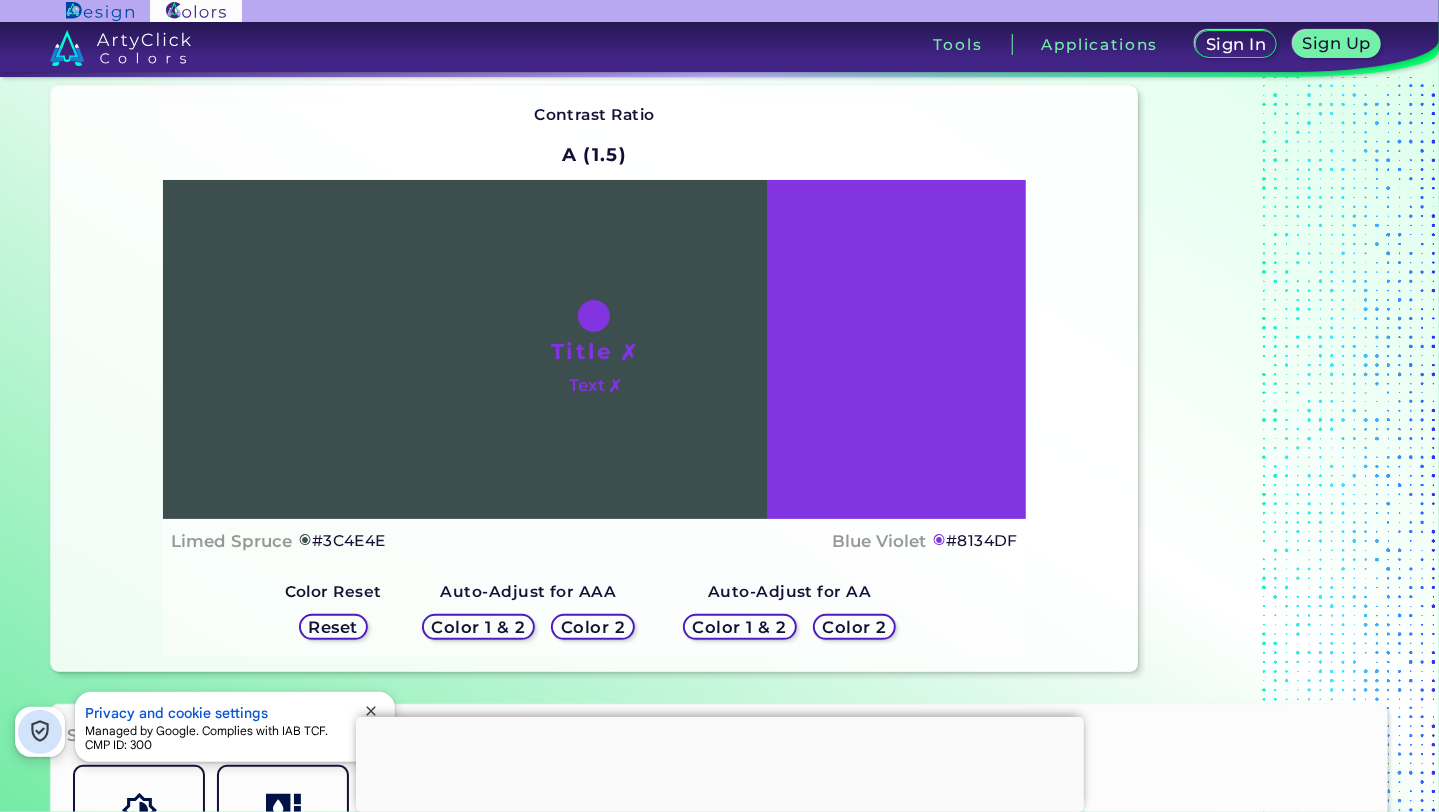 scroll, scrollTop: 120, scrollLeft: 0, axis: vertical 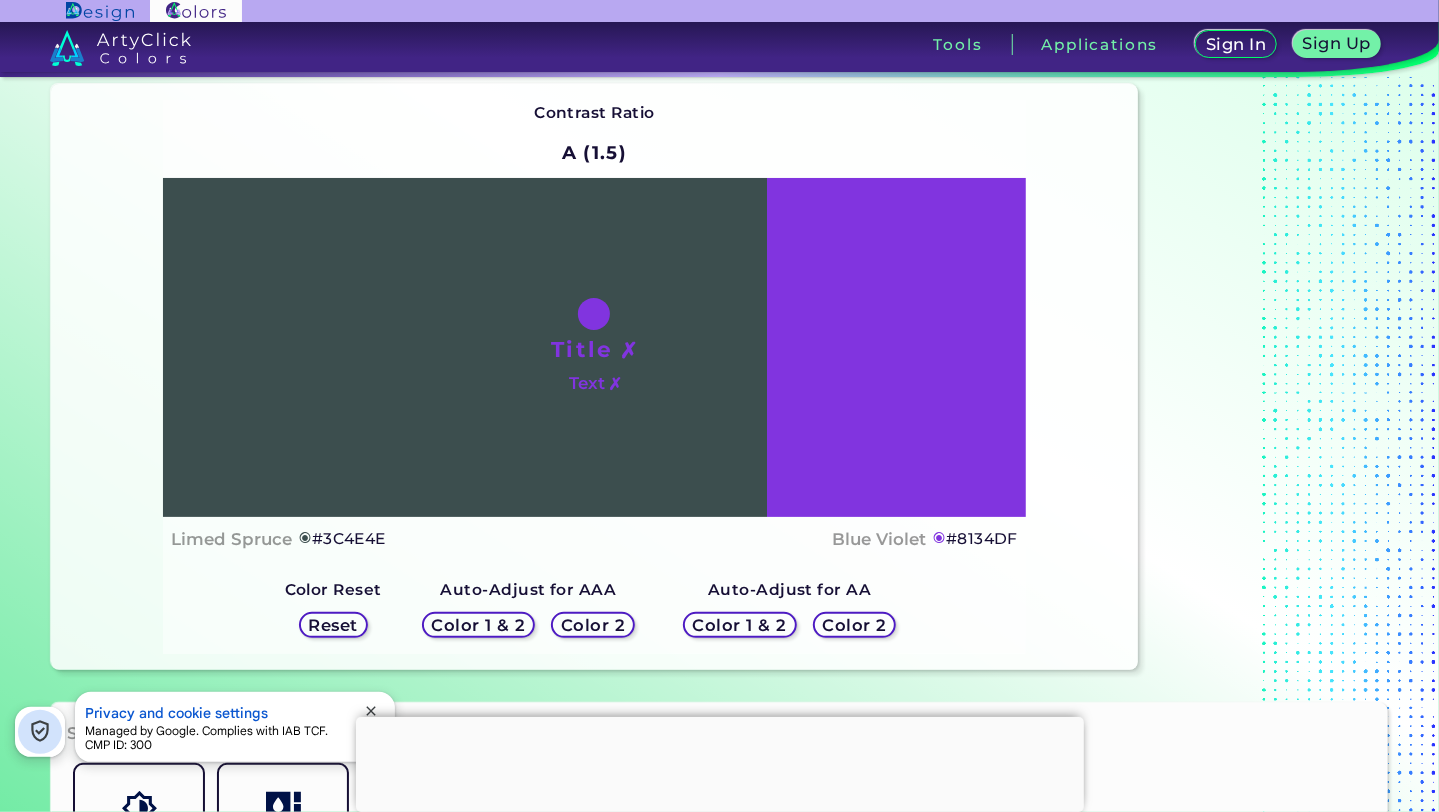 click on "Color 1 & 2" at bounding box center (478, 624) 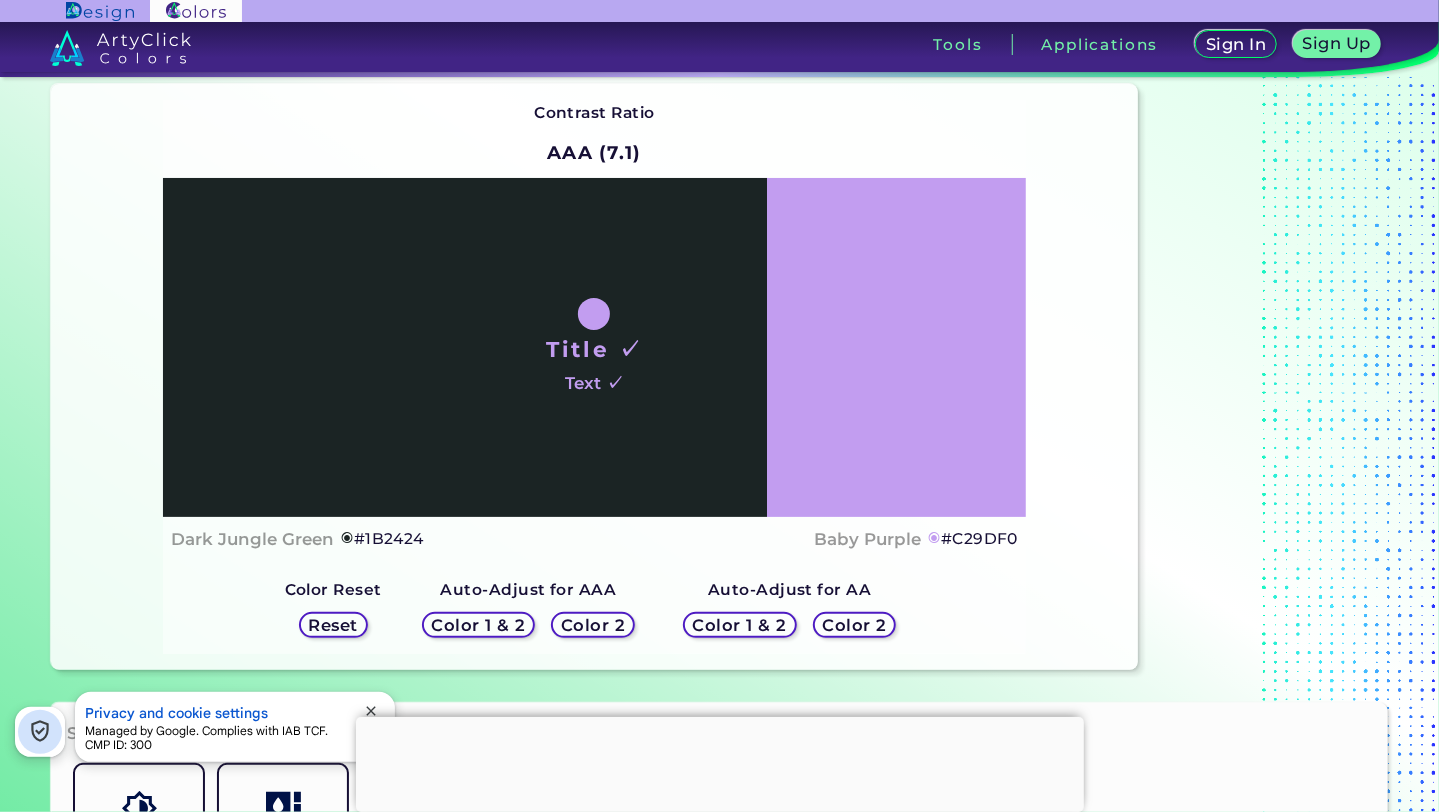 scroll, scrollTop: 80, scrollLeft: 0, axis: vertical 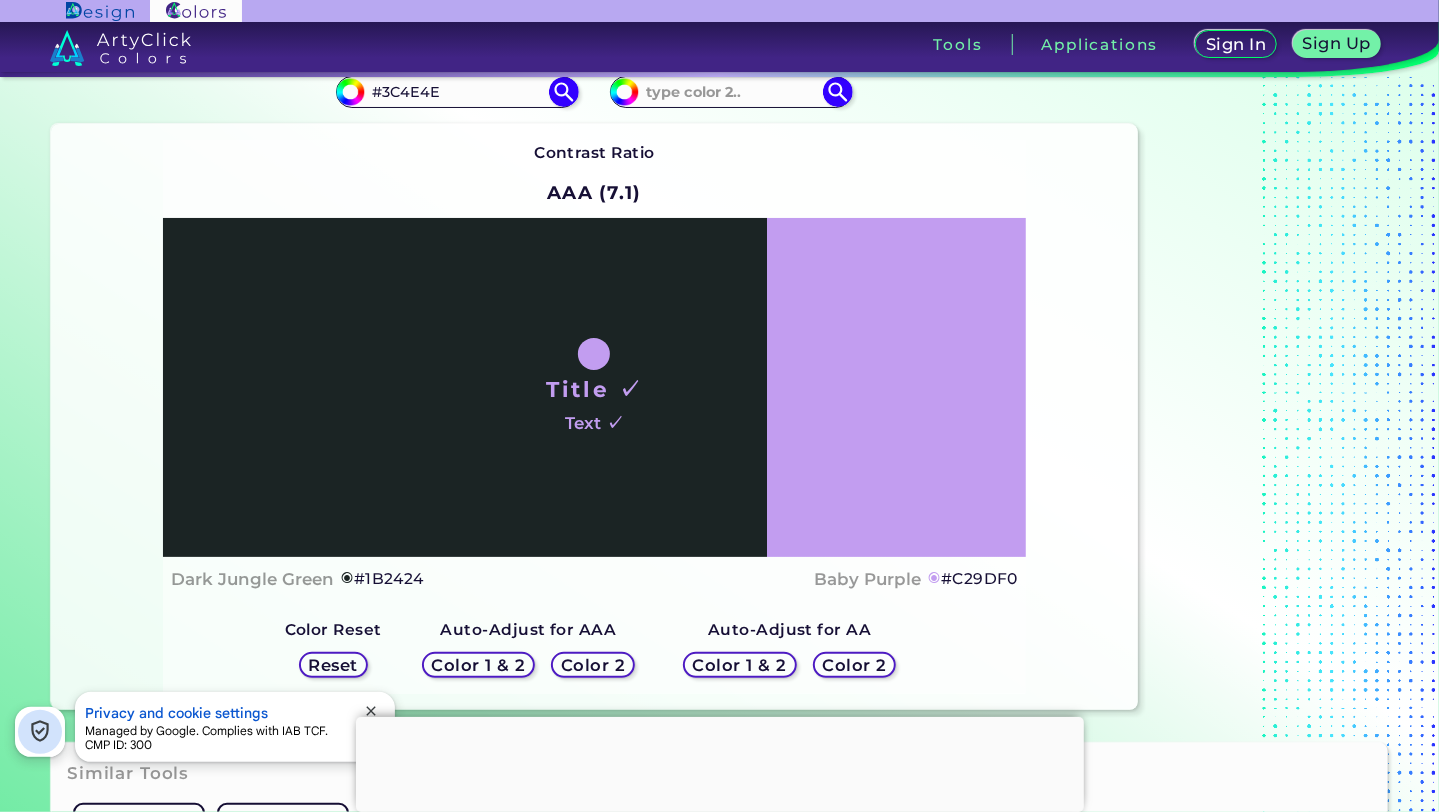 click on "Auto-Adjust for AAA" at bounding box center [528, 629] 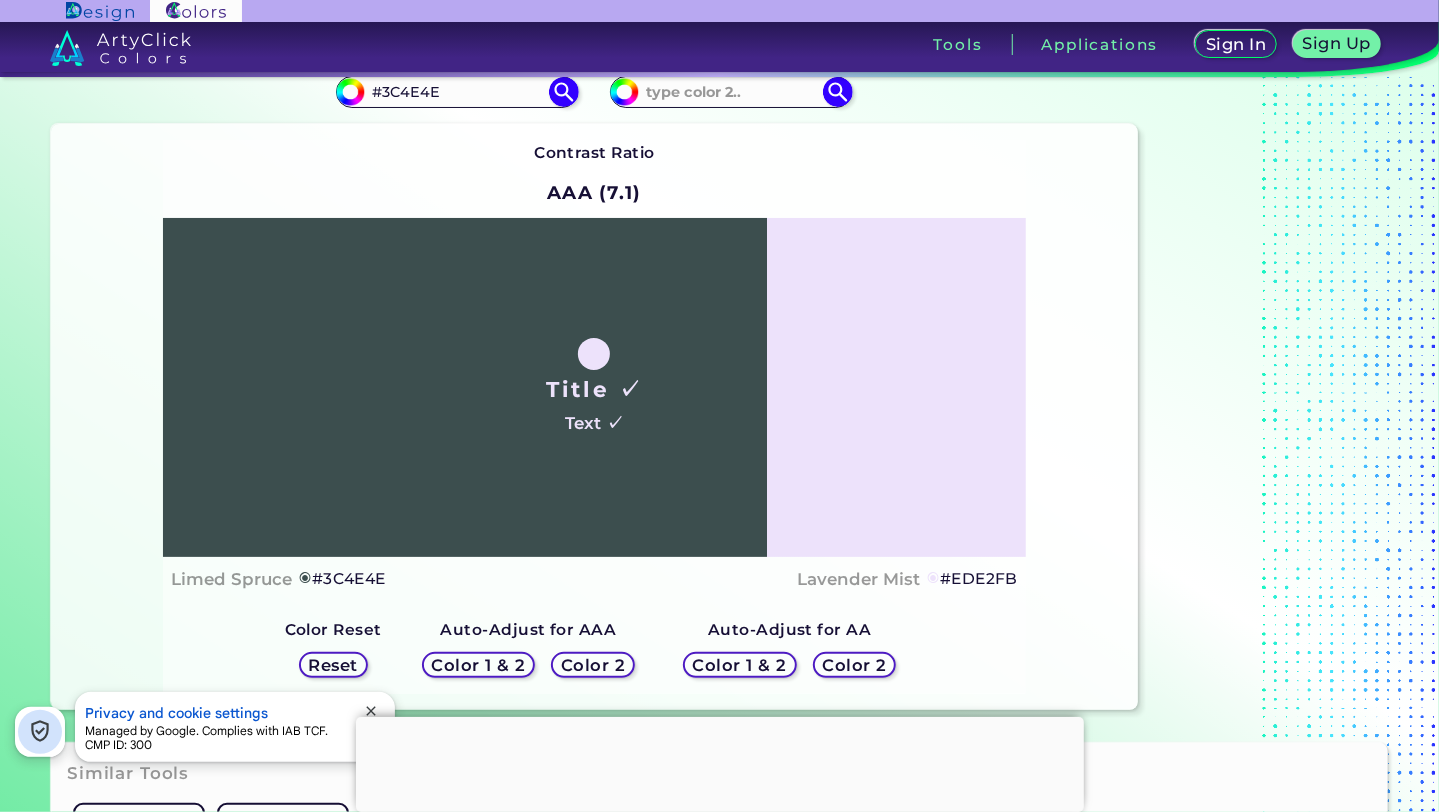 click on "Color 1 & 2" at bounding box center [739, 664] 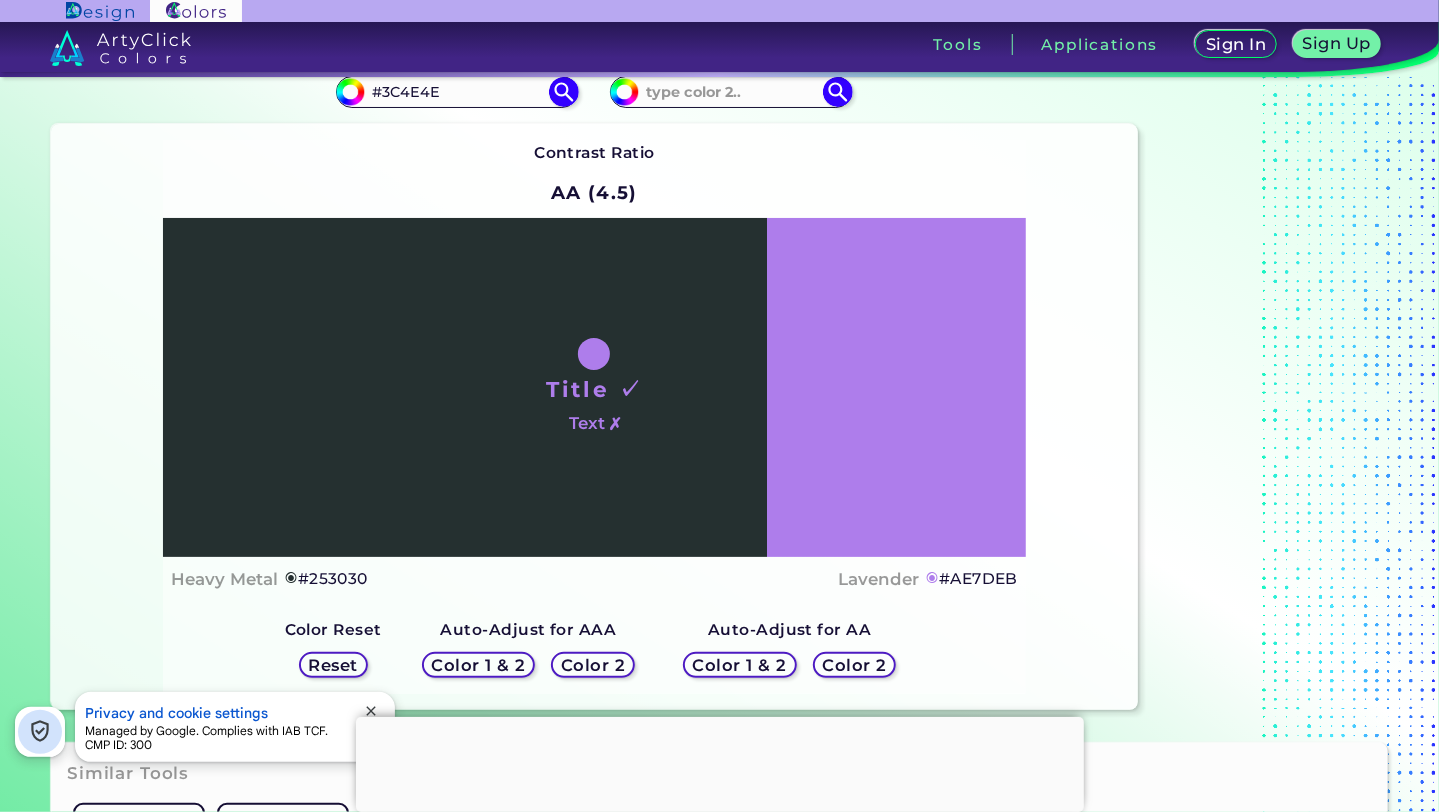 click on "Color 2" at bounding box center [854, 664] 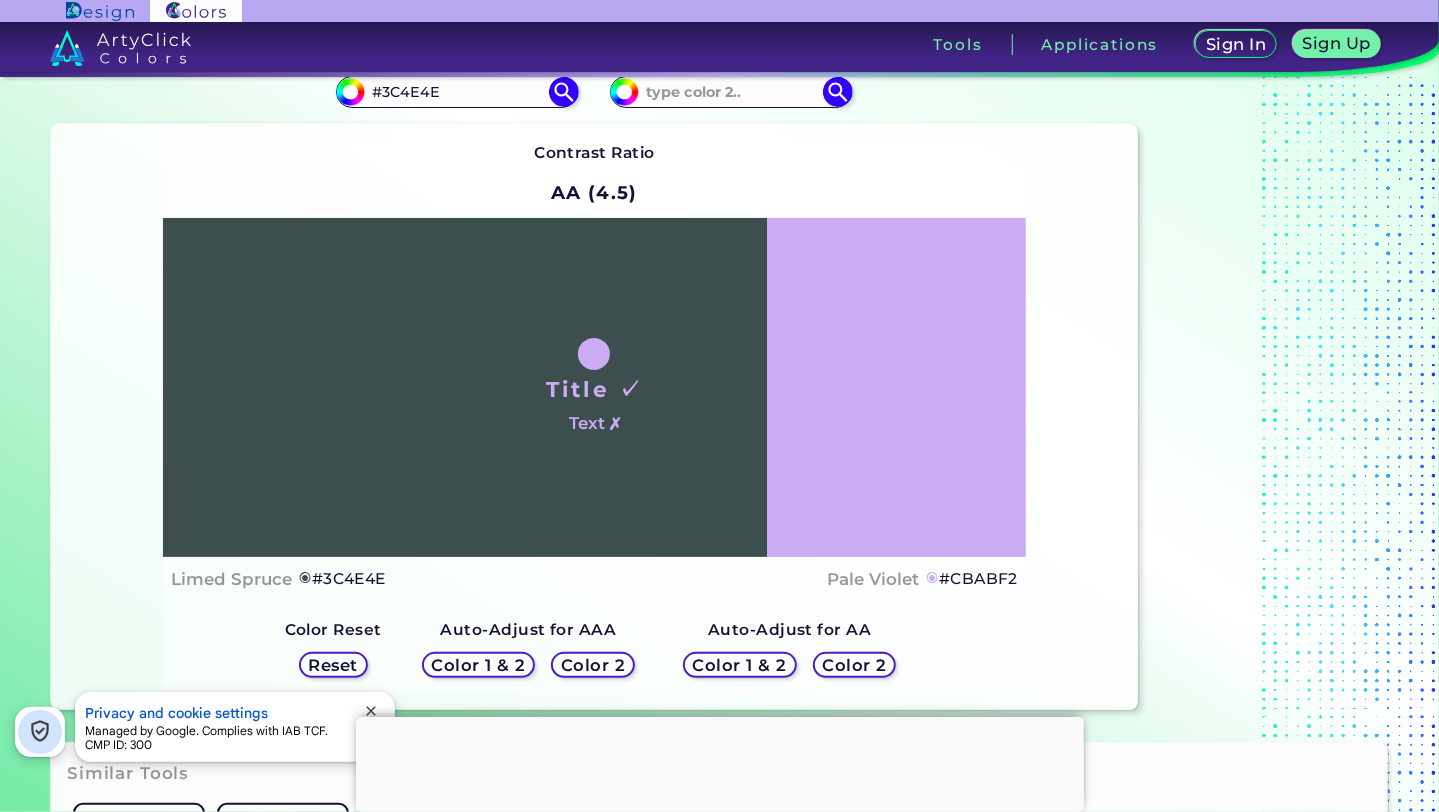 click on "Color 1 & 2" at bounding box center (478, 665) 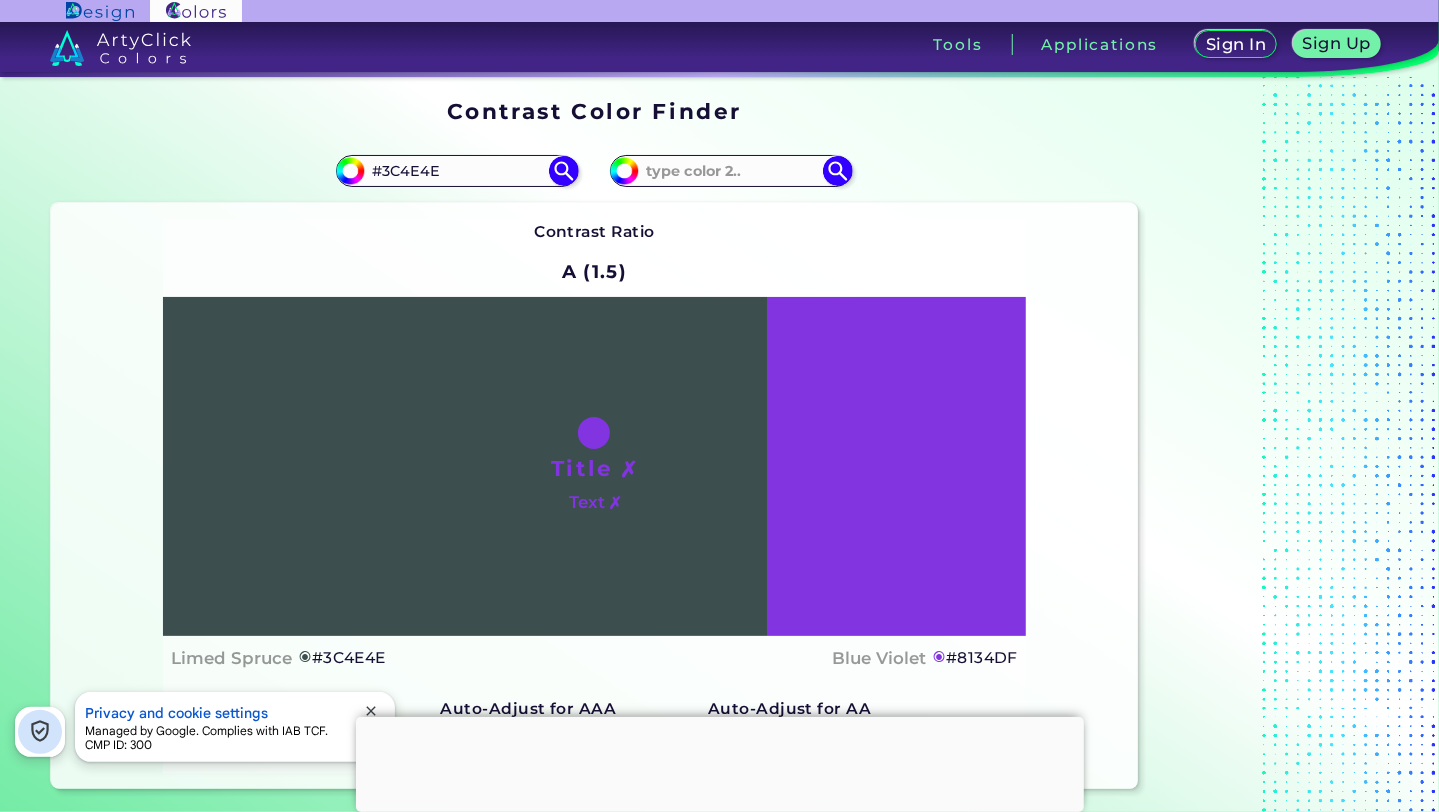 scroll, scrollTop: 0, scrollLeft: 0, axis: both 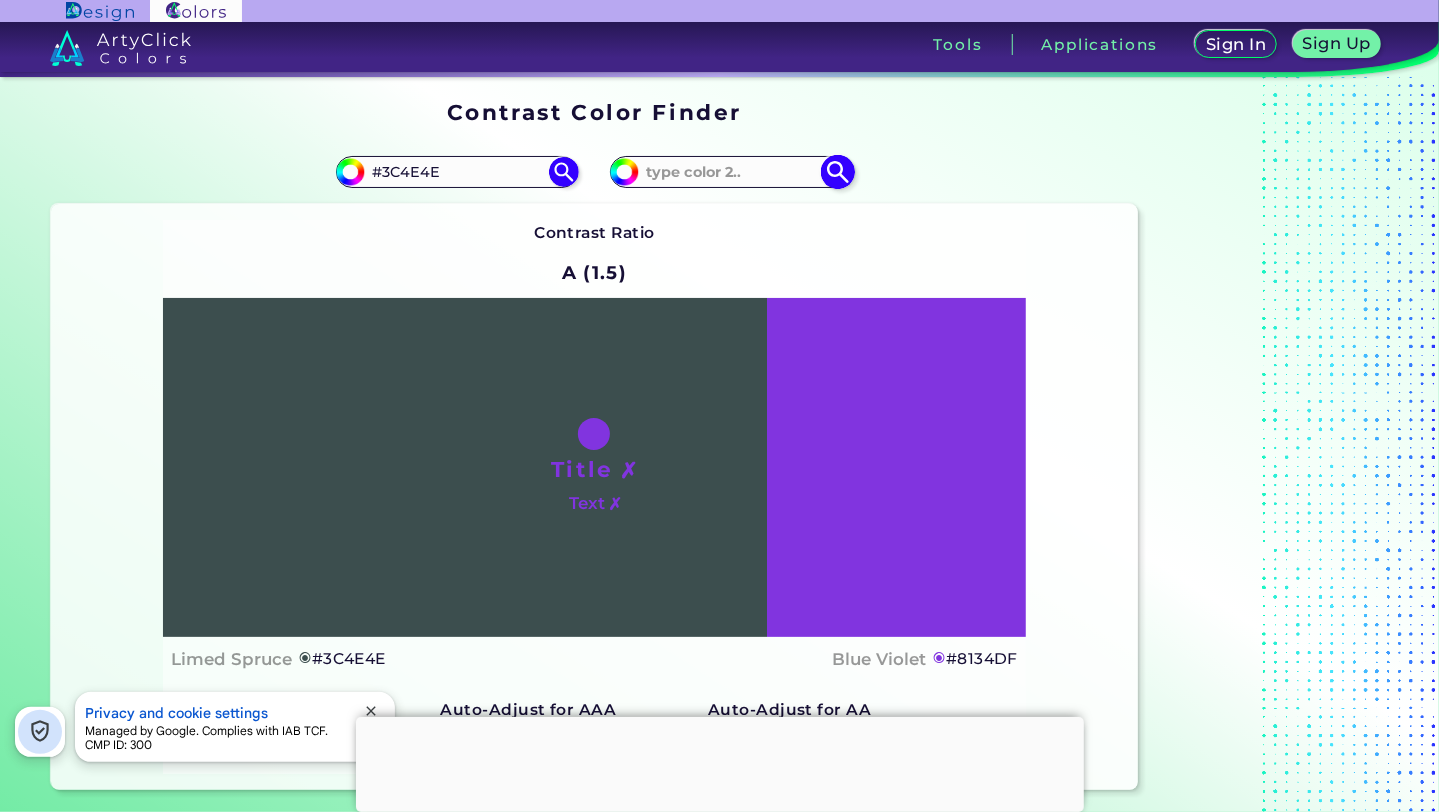 click at bounding box center [732, 171] 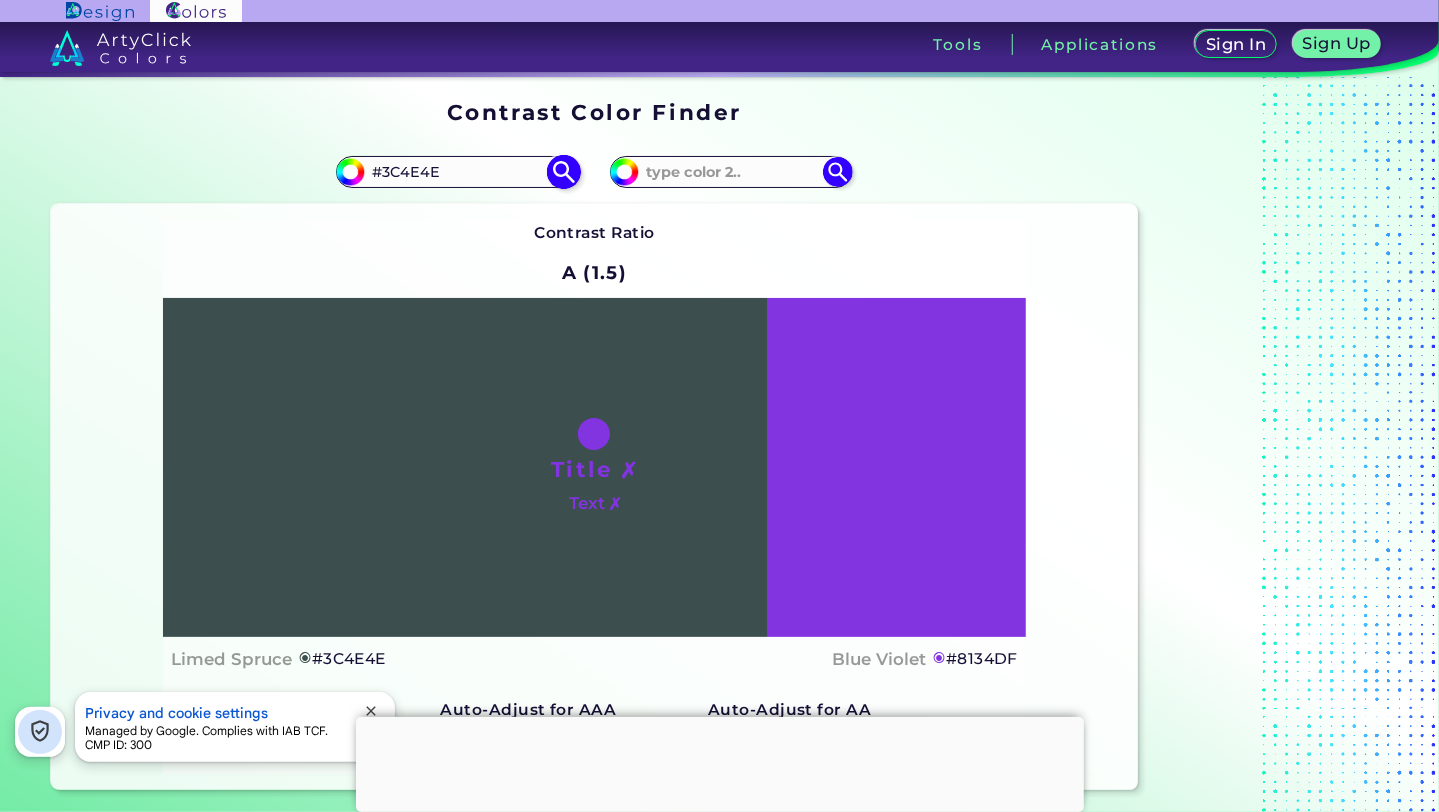 click on "#3C4E4E" at bounding box center [458, 171] 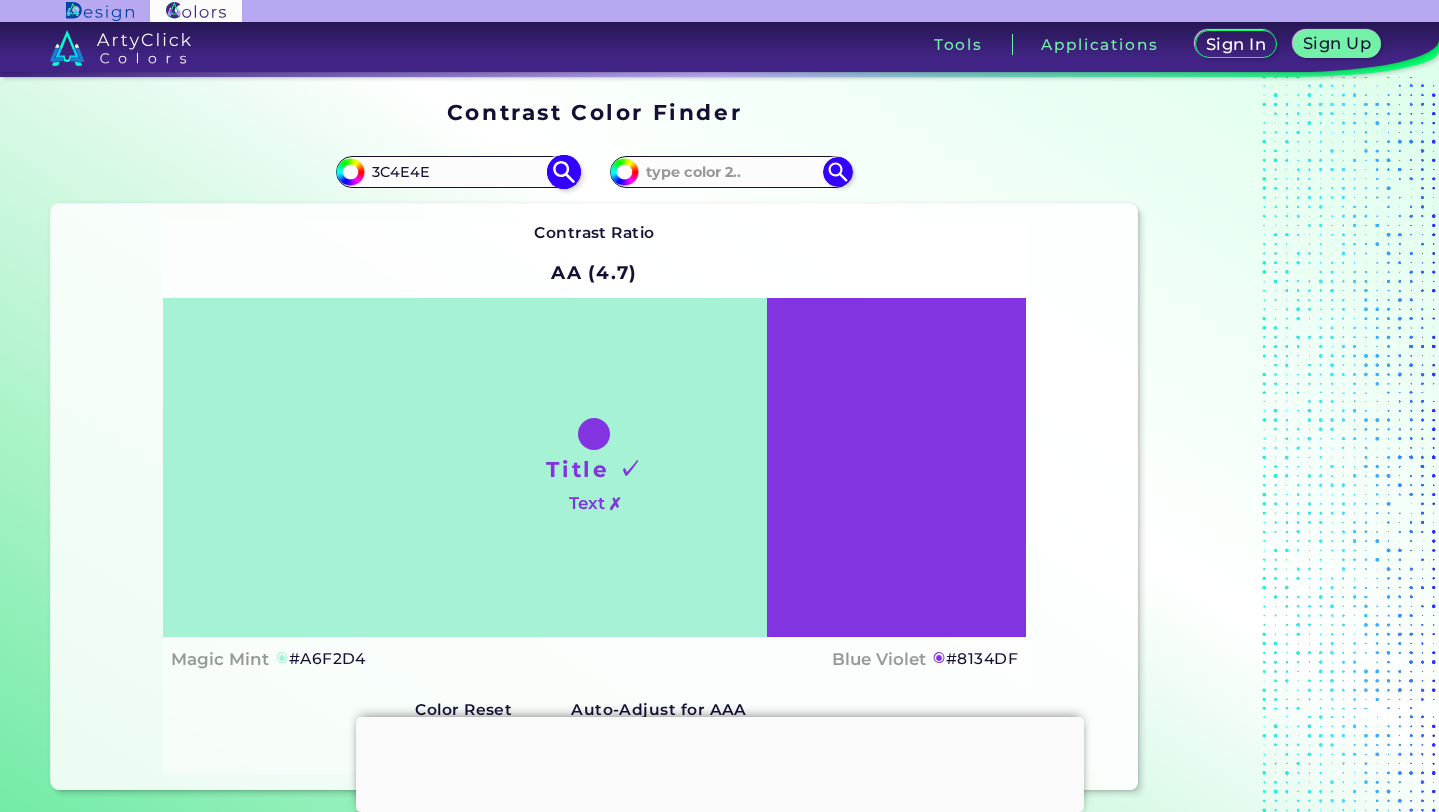 scroll, scrollTop: 0, scrollLeft: 0, axis: both 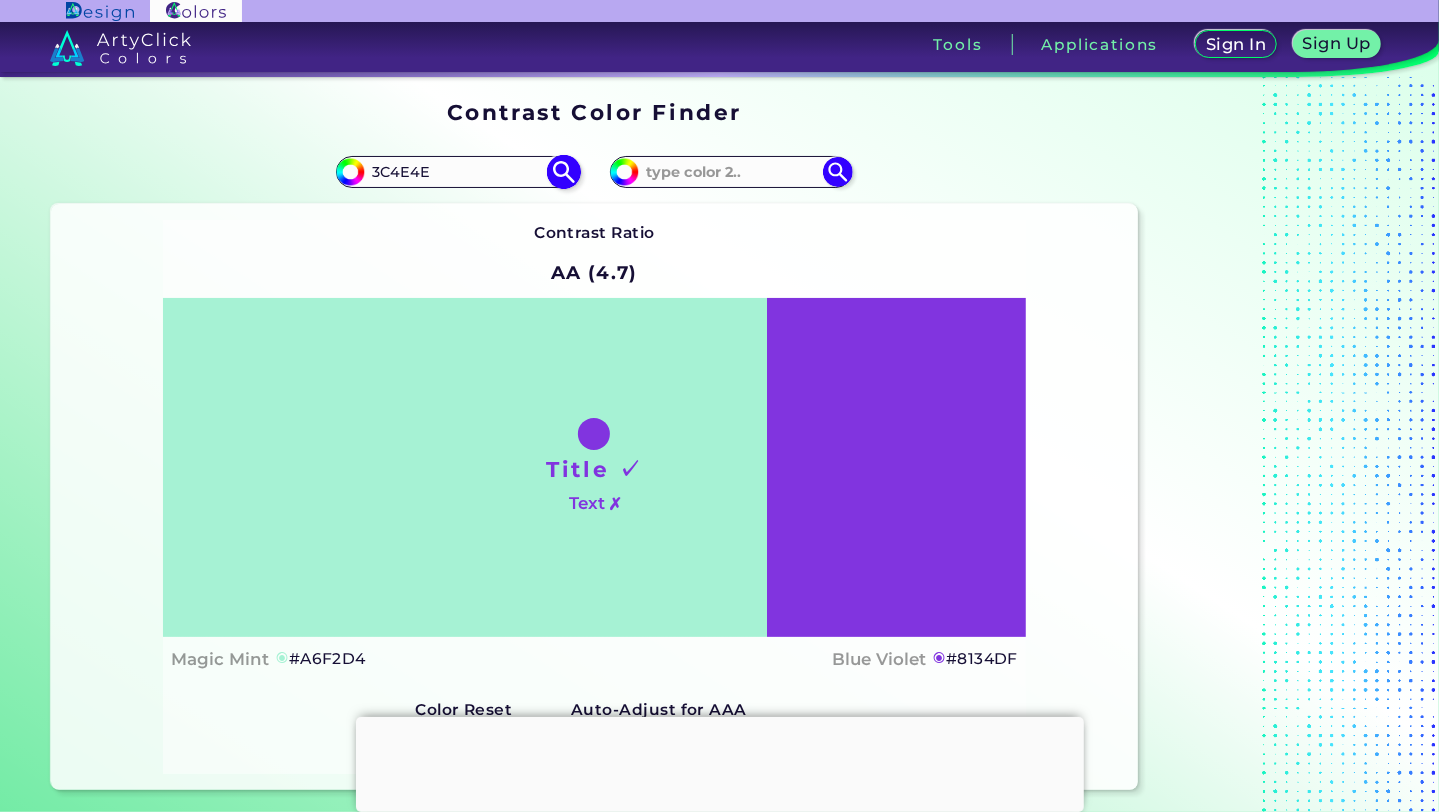 type on "3C4E4E" 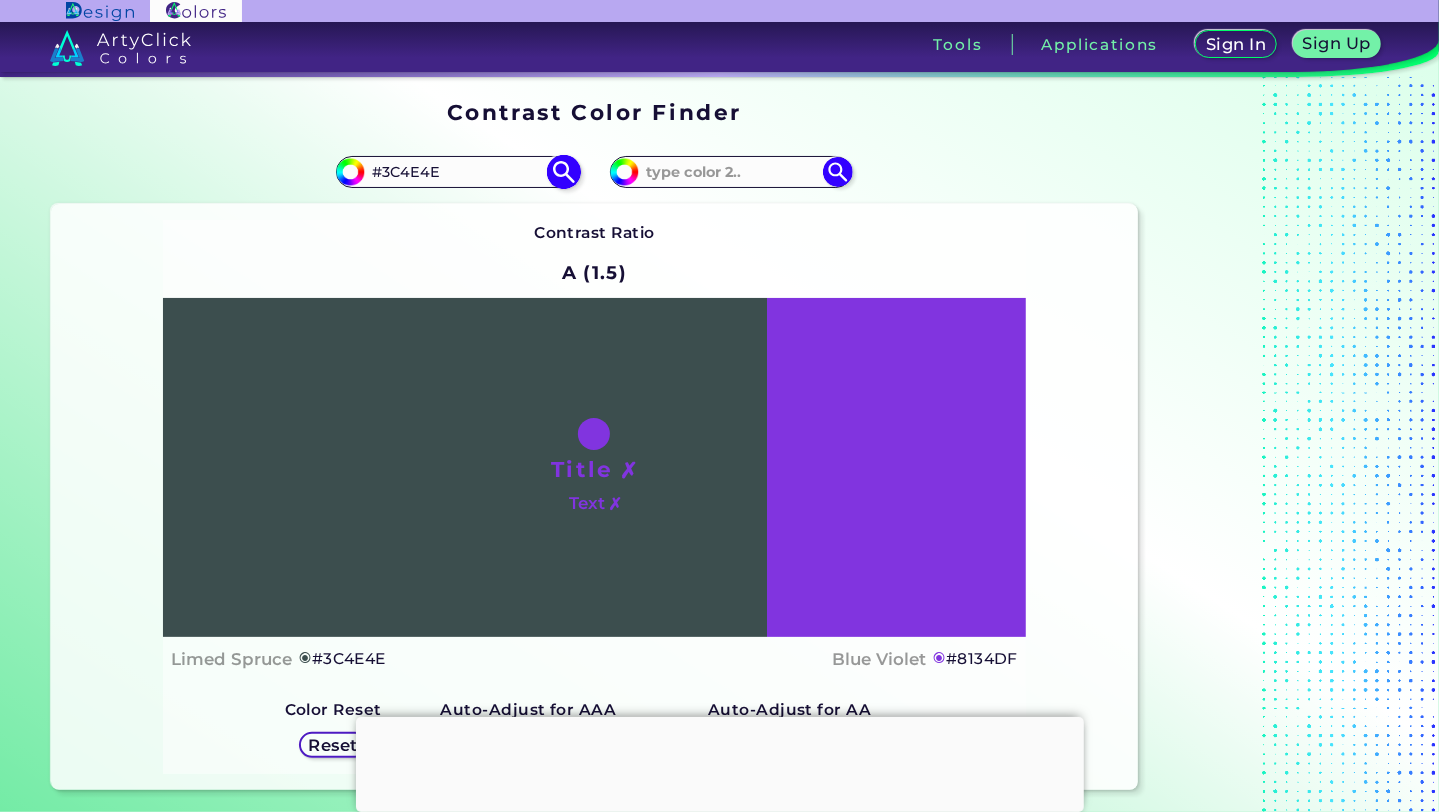 click at bounding box center [564, 171] 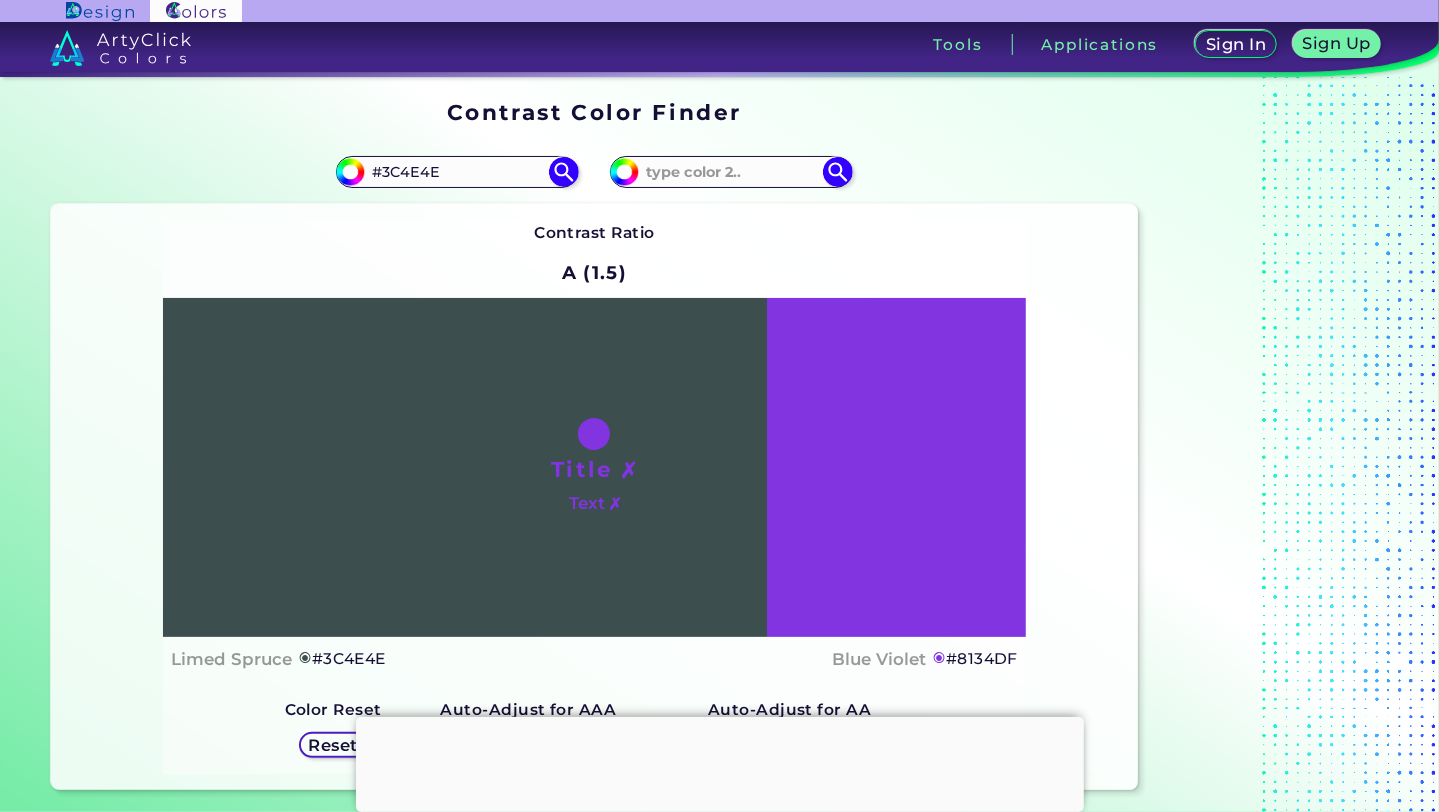 click on "A (1.5)" at bounding box center [594, 272] 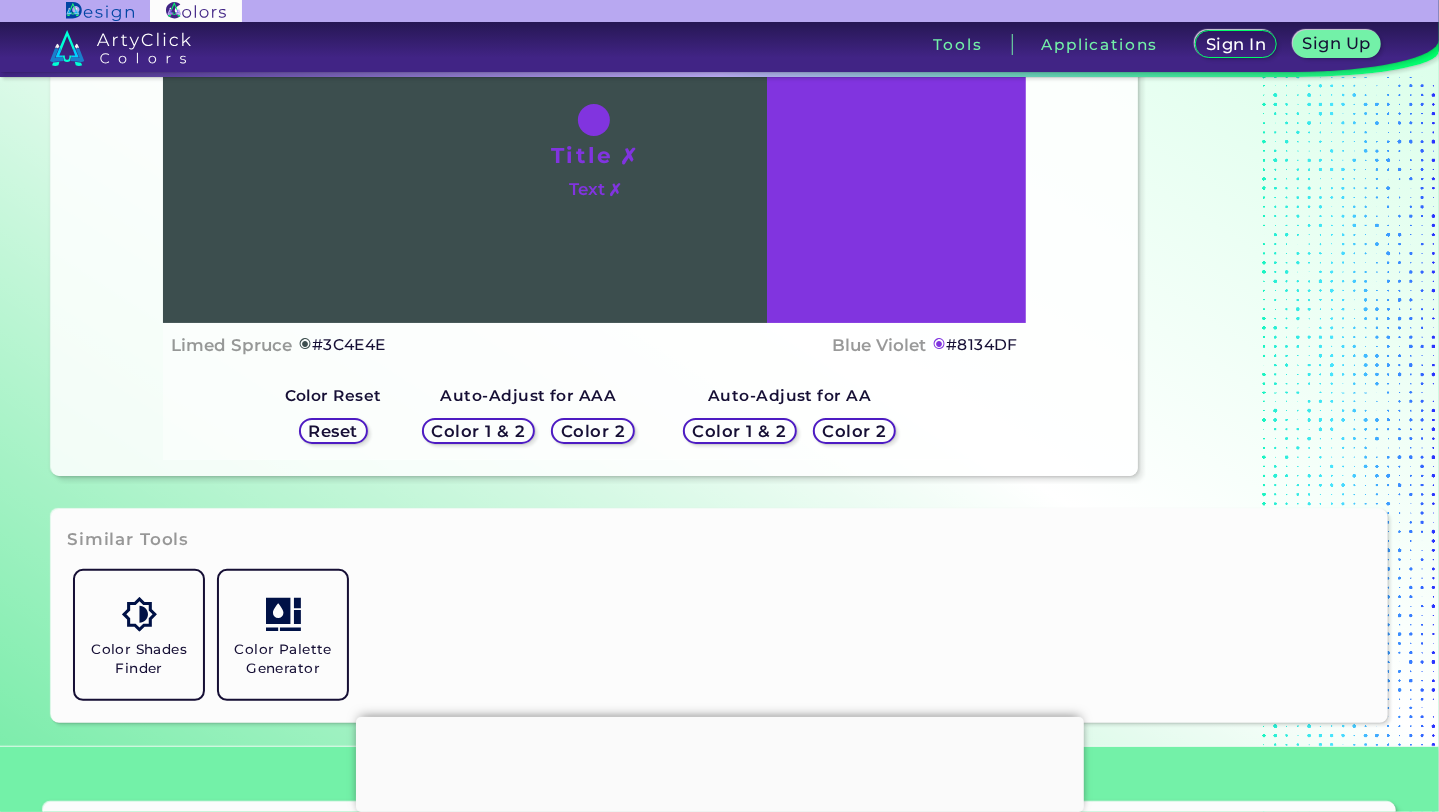scroll, scrollTop: 320, scrollLeft: 0, axis: vertical 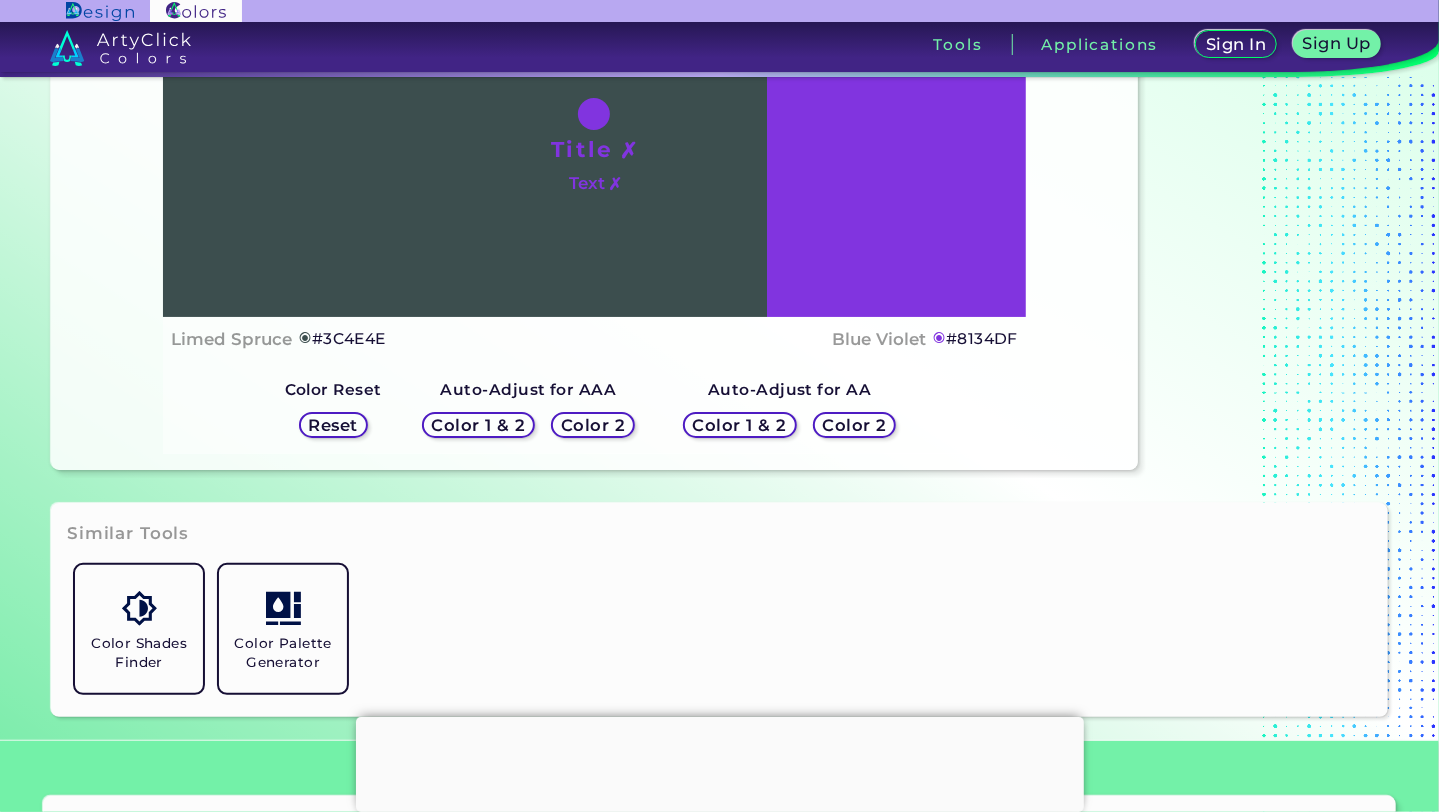 click on "Color 2" at bounding box center [593, 424] 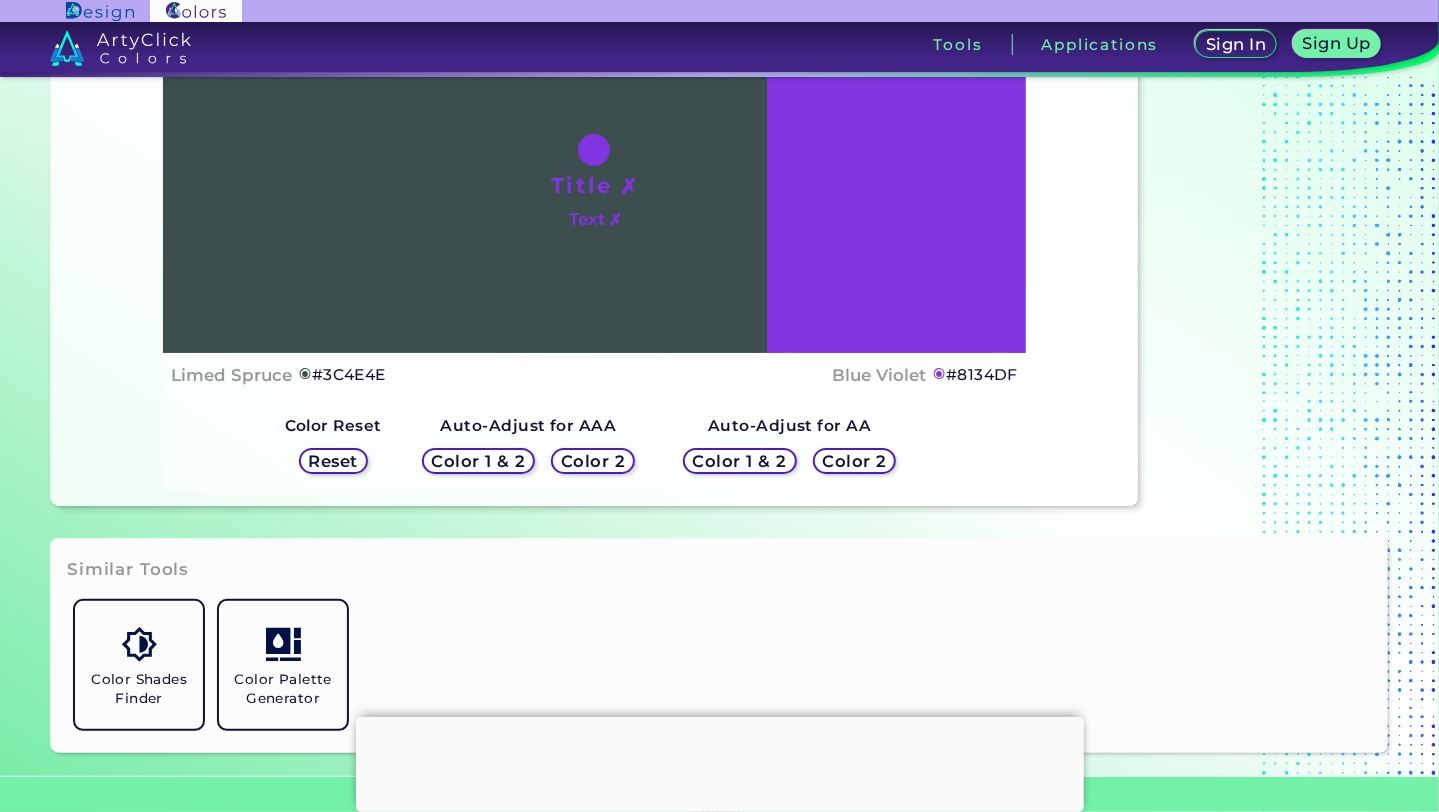 scroll, scrollTop: 280, scrollLeft: 0, axis: vertical 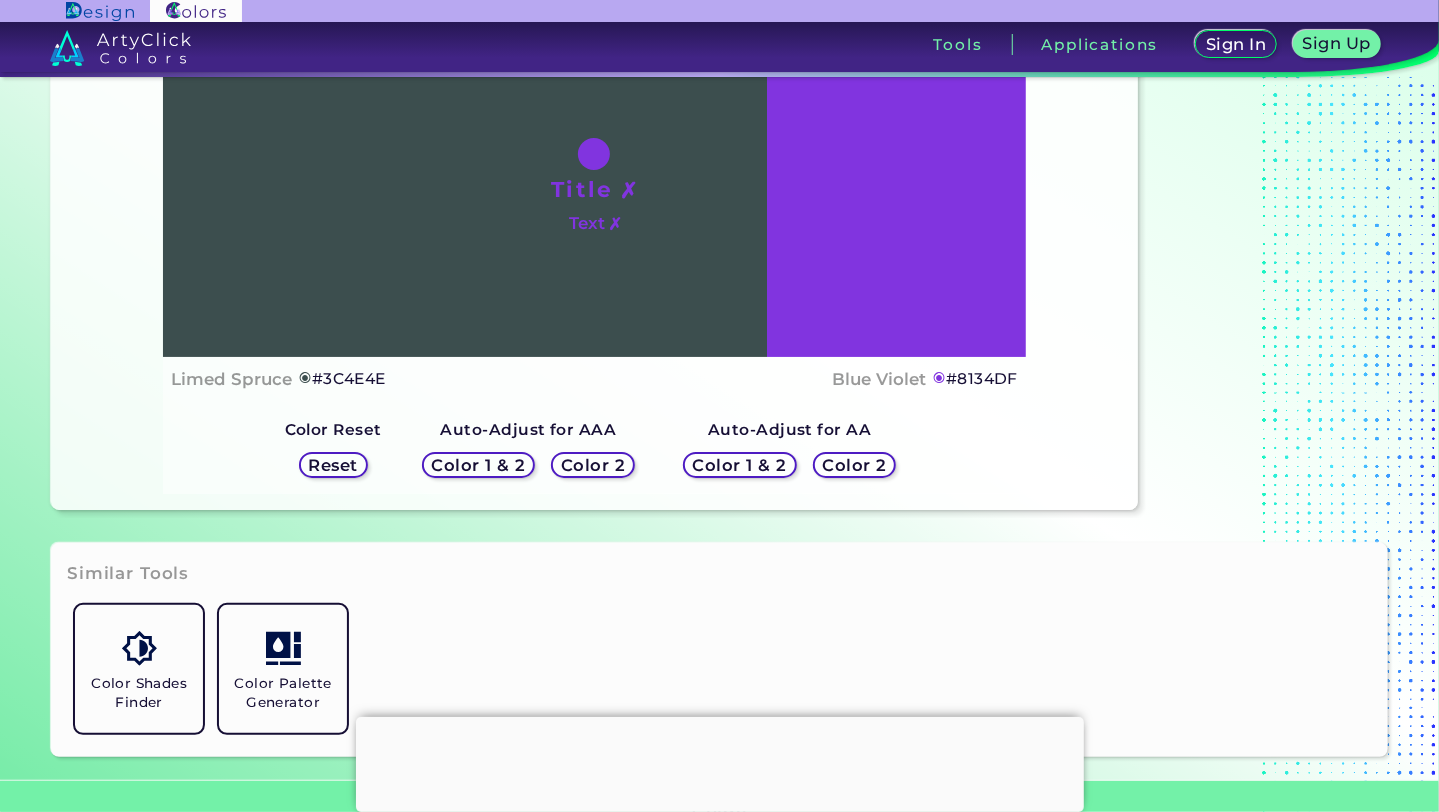 click on "Color 2" at bounding box center (593, 464) 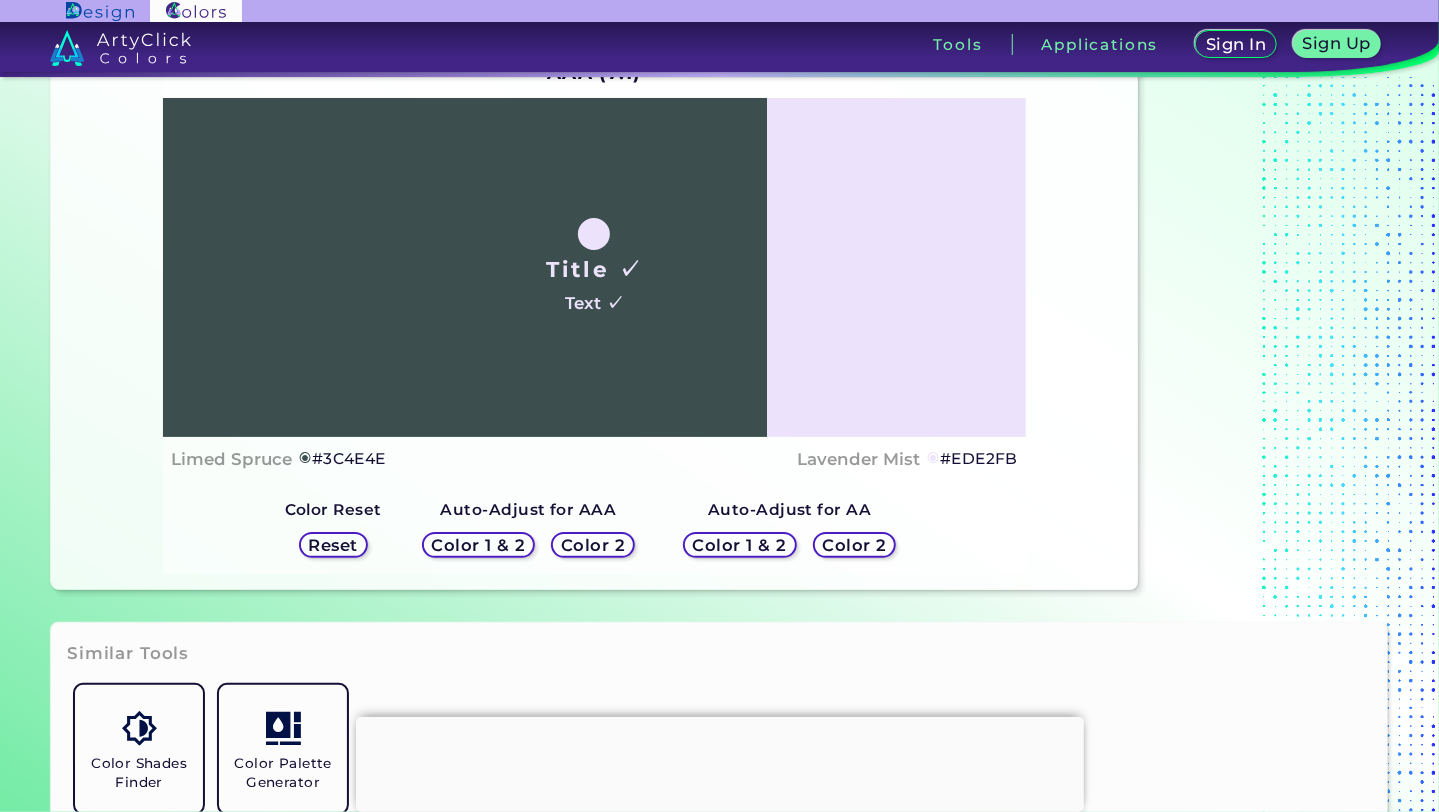scroll, scrollTop: 40, scrollLeft: 0, axis: vertical 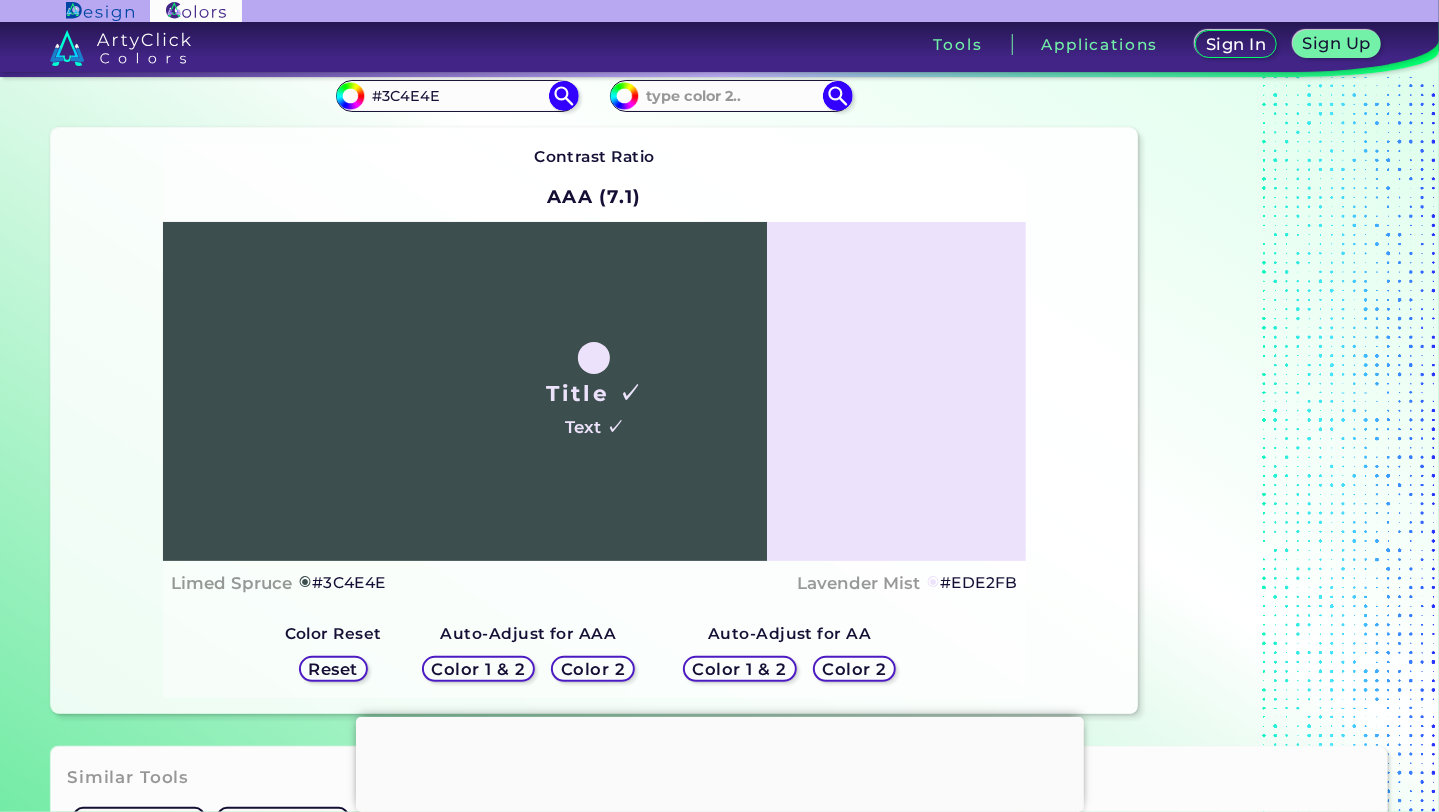 click on "Title ✓
Text ✓
Limed Spruce
◉
#3C4E4E
Lavender Mist
◉
#EDE2FB" at bounding box center [594, 413] 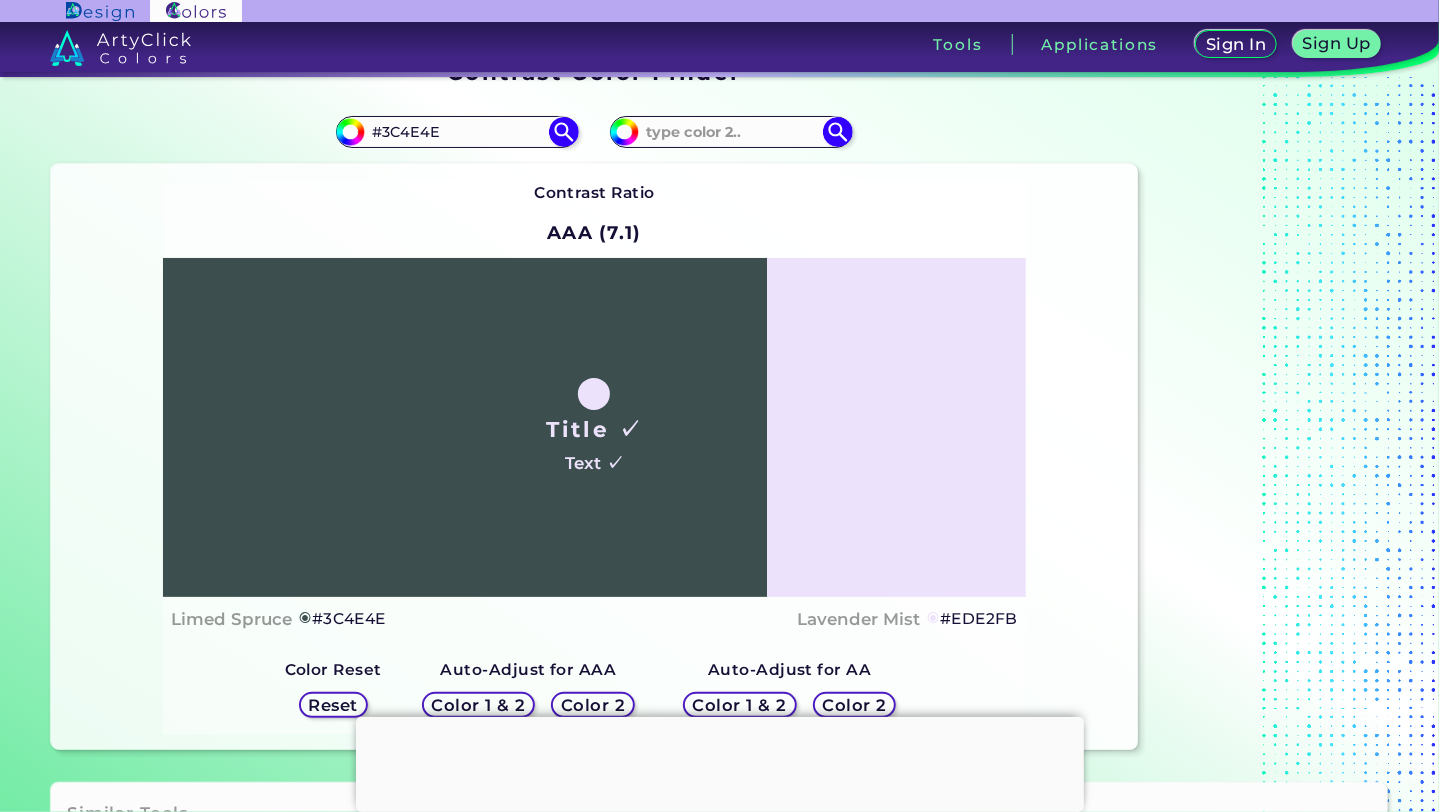 scroll, scrollTop: 80, scrollLeft: 0, axis: vertical 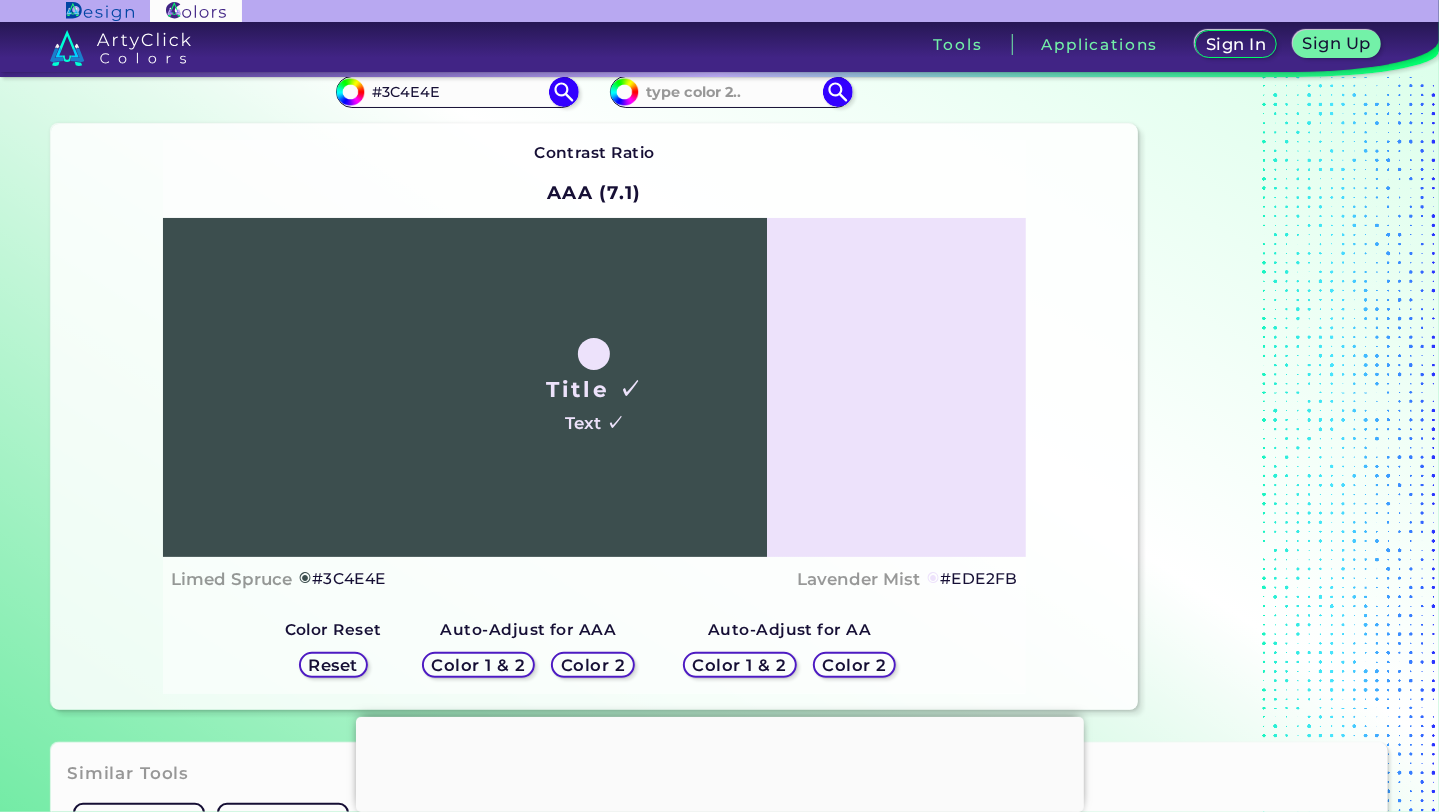click on "#EDE2FB" at bounding box center [979, 579] 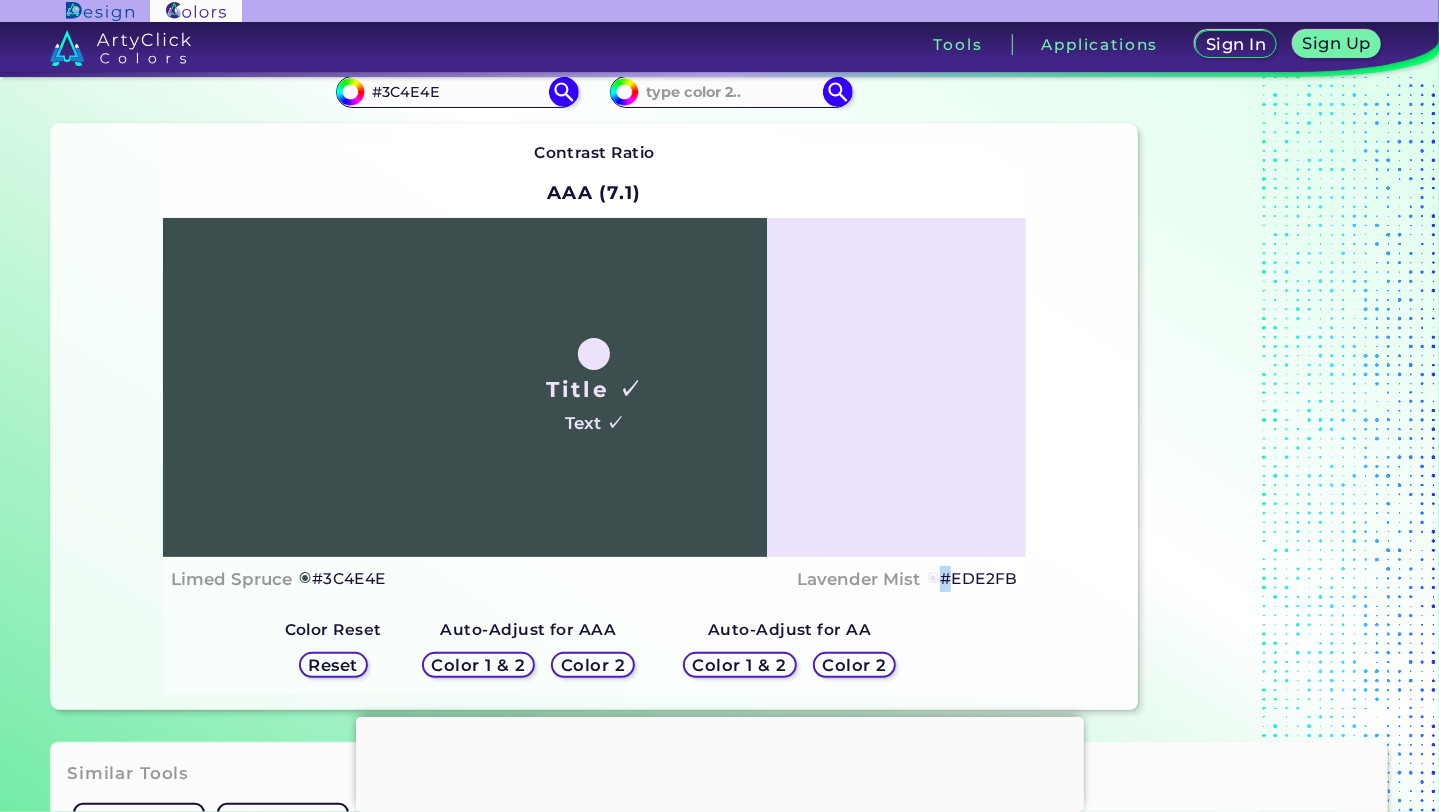 click on "#EDE2FB" at bounding box center [979, 579] 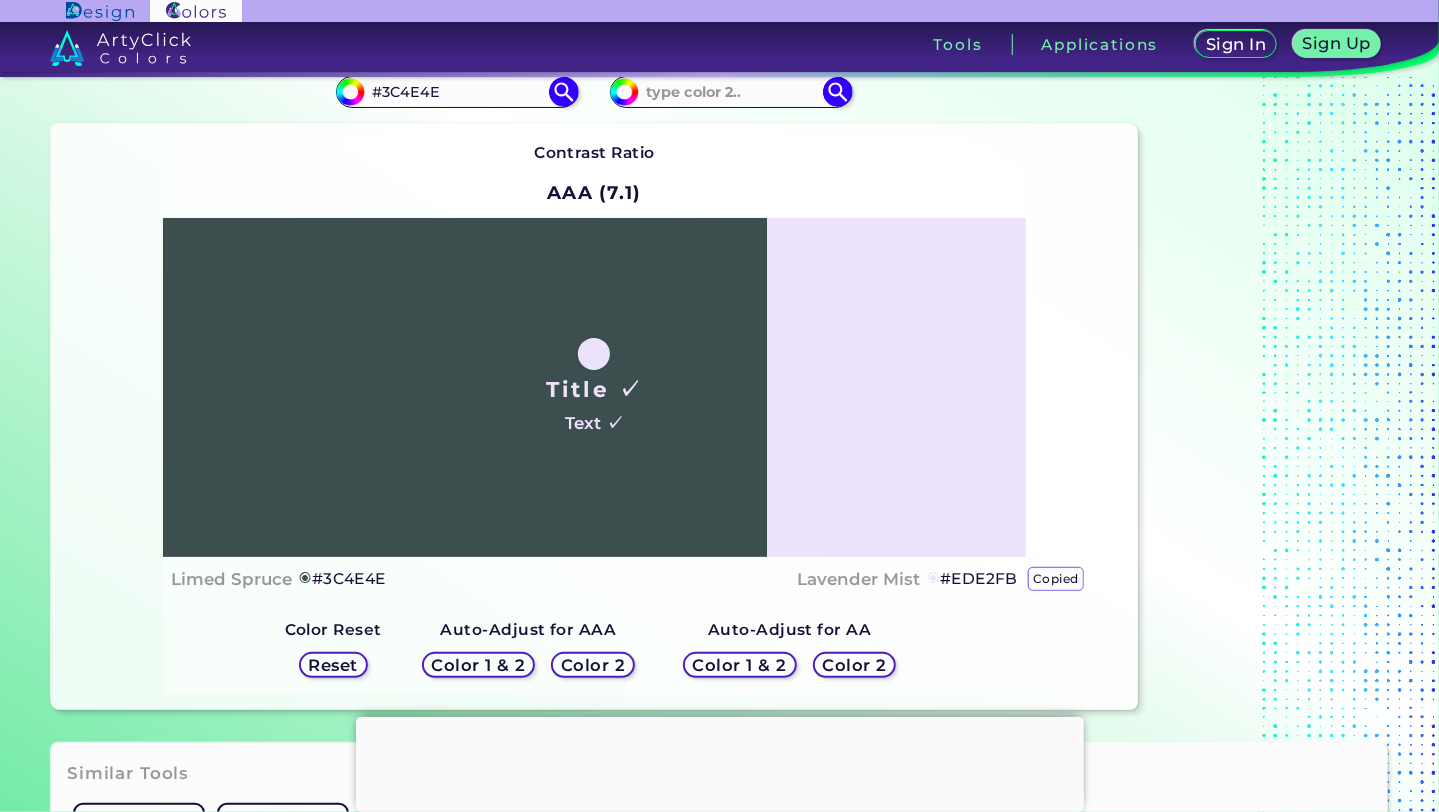 click on "Color 2" at bounding box center (855, 665) 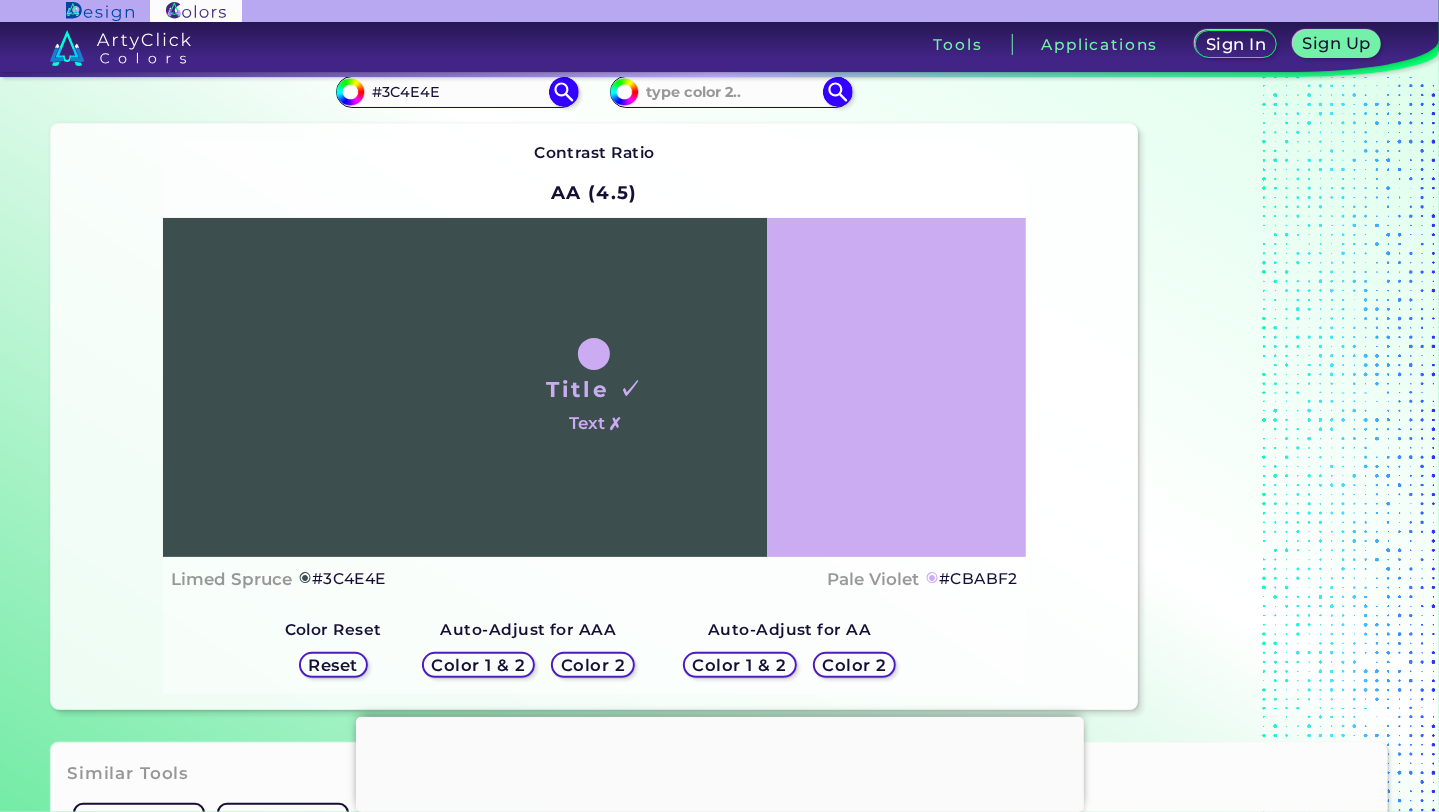 click on "Sign In
Sign Up
My Profile
My Details
Color Palettes
Sign Out
Tools
Applications" at bounding box center (993, 52) 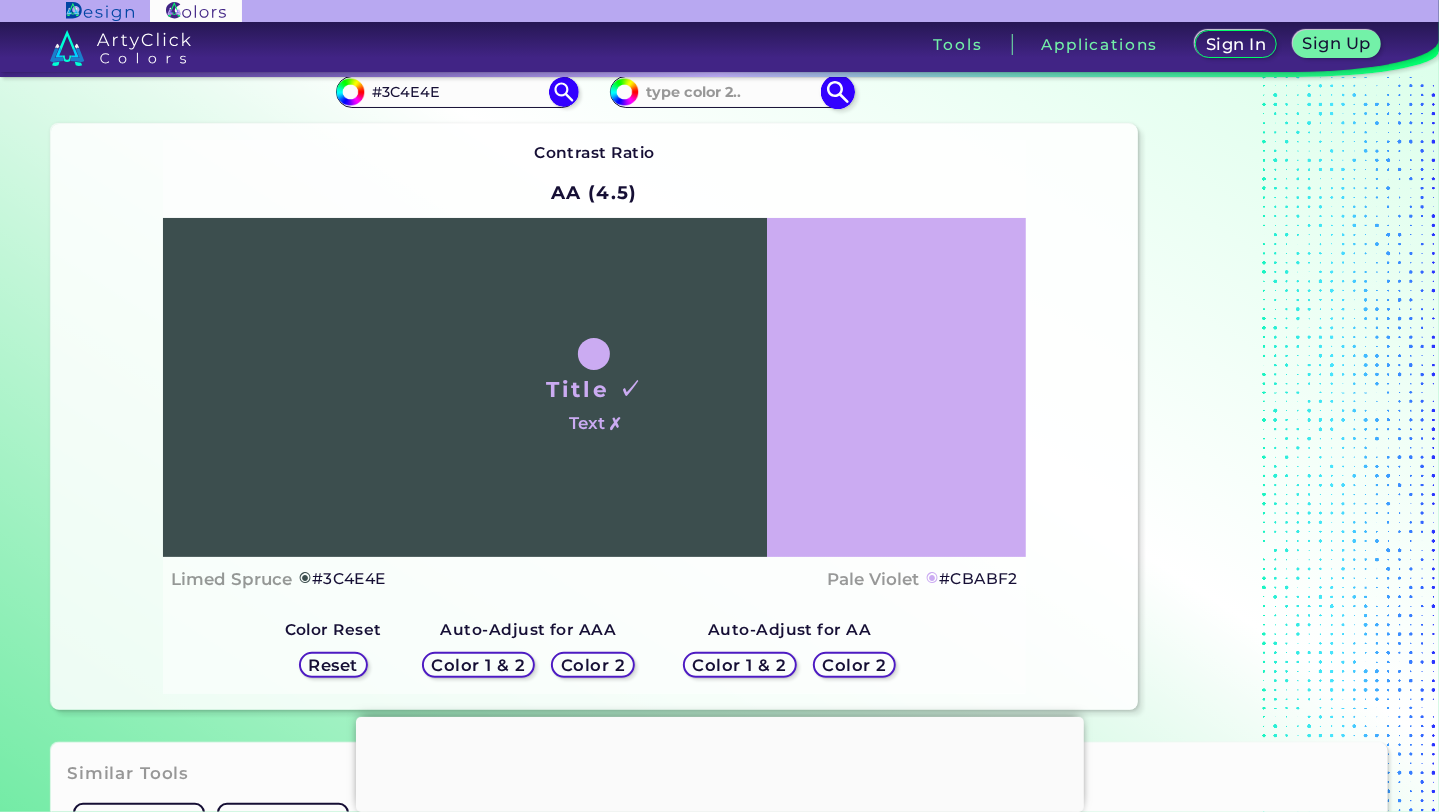 click at bounding box center (732, 91) 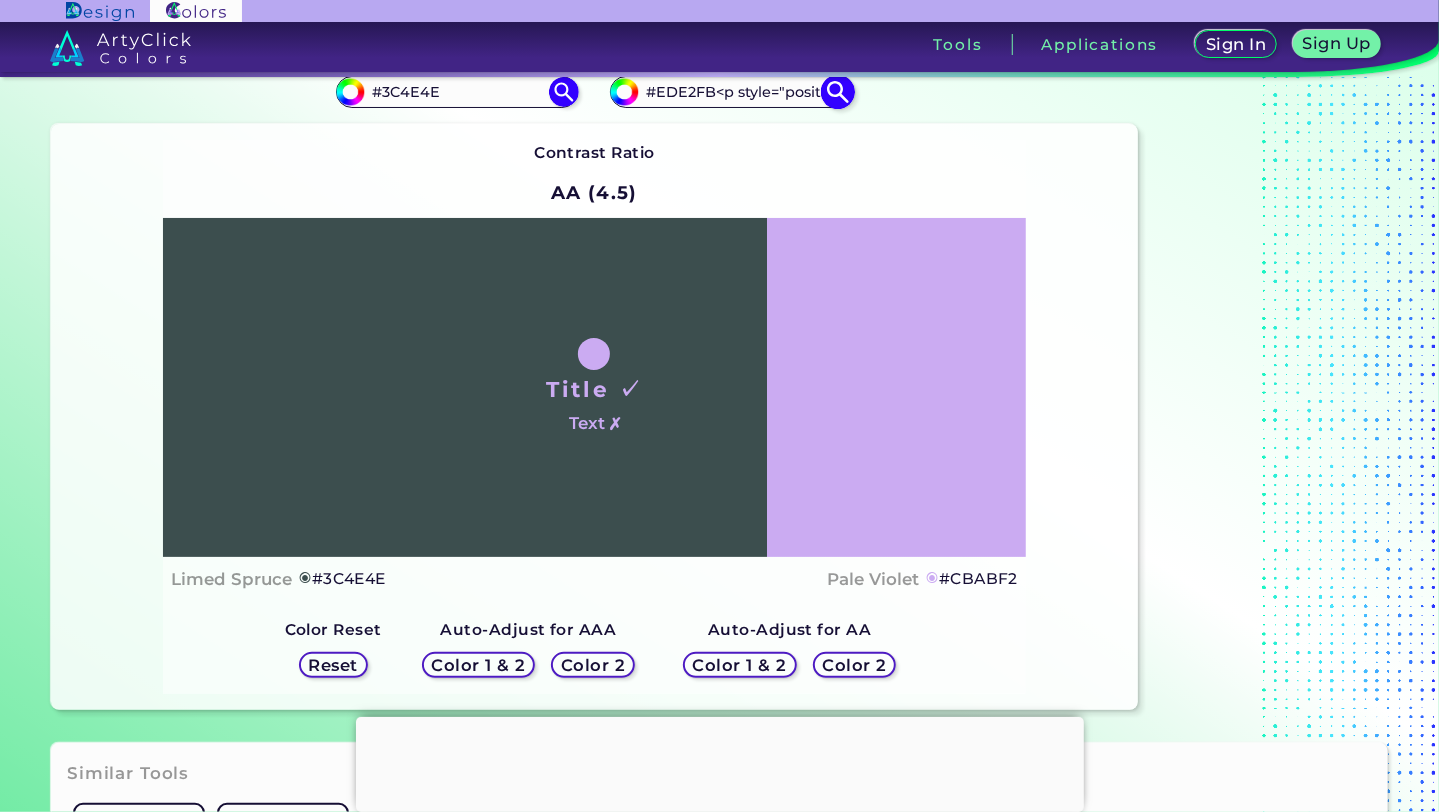 scroll, scrollTop: 0, scrollLeft: 2349, axis: horizontal 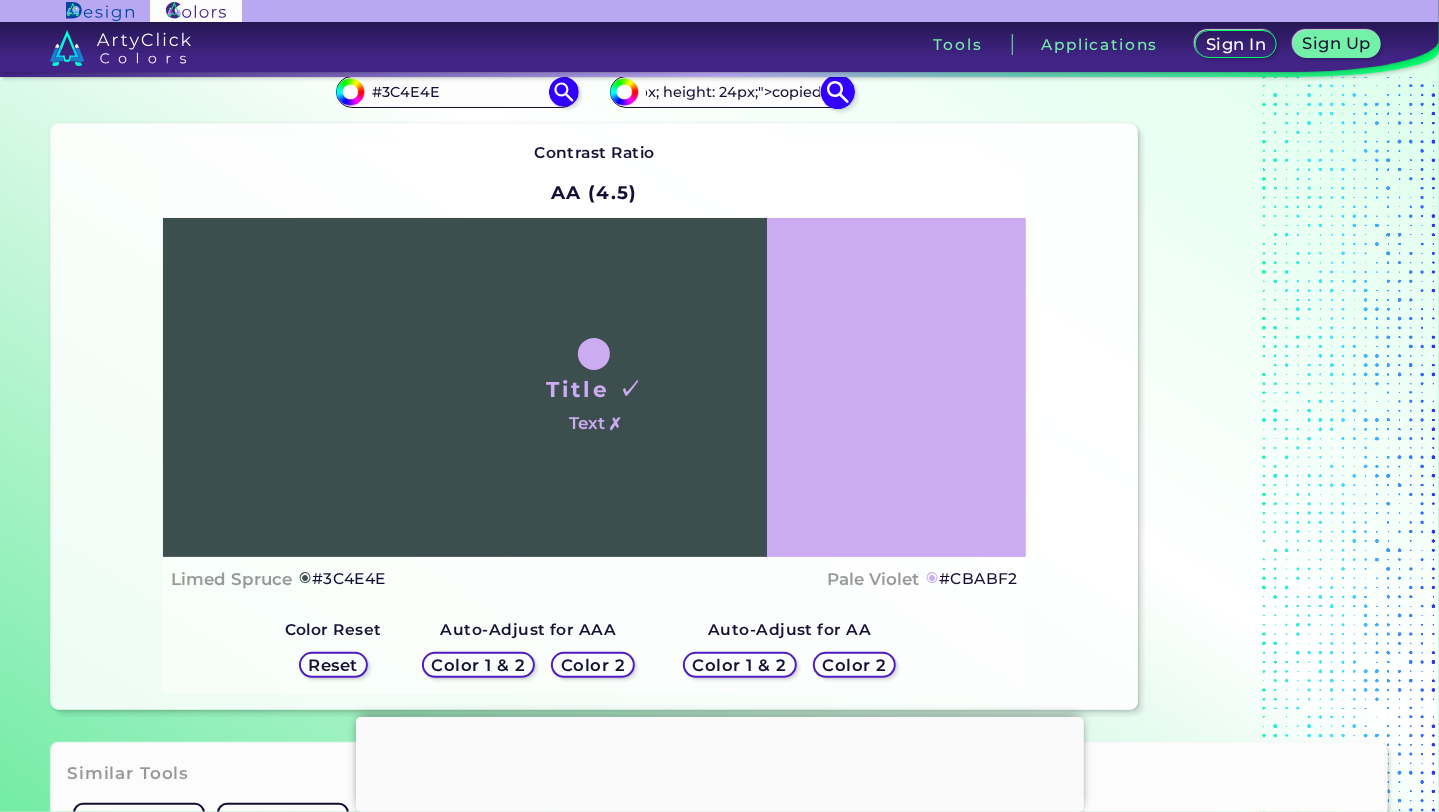 click on "#EDE2FB<p style="position: absolute; z-index: 10; top: 13px; left: 88px; transform: translate(0%, -50%); display: flex; justify-content: center; align-items: center; background-color: var(--col-body-bg2); padding: 2px 4px; margin: auto; border-radius: 5px; border: 1px solid var(--col-accent2); text-transform: capitalize; font-size: 12px; height: 24px;">copied</p>" at bounding box center [732, 91] 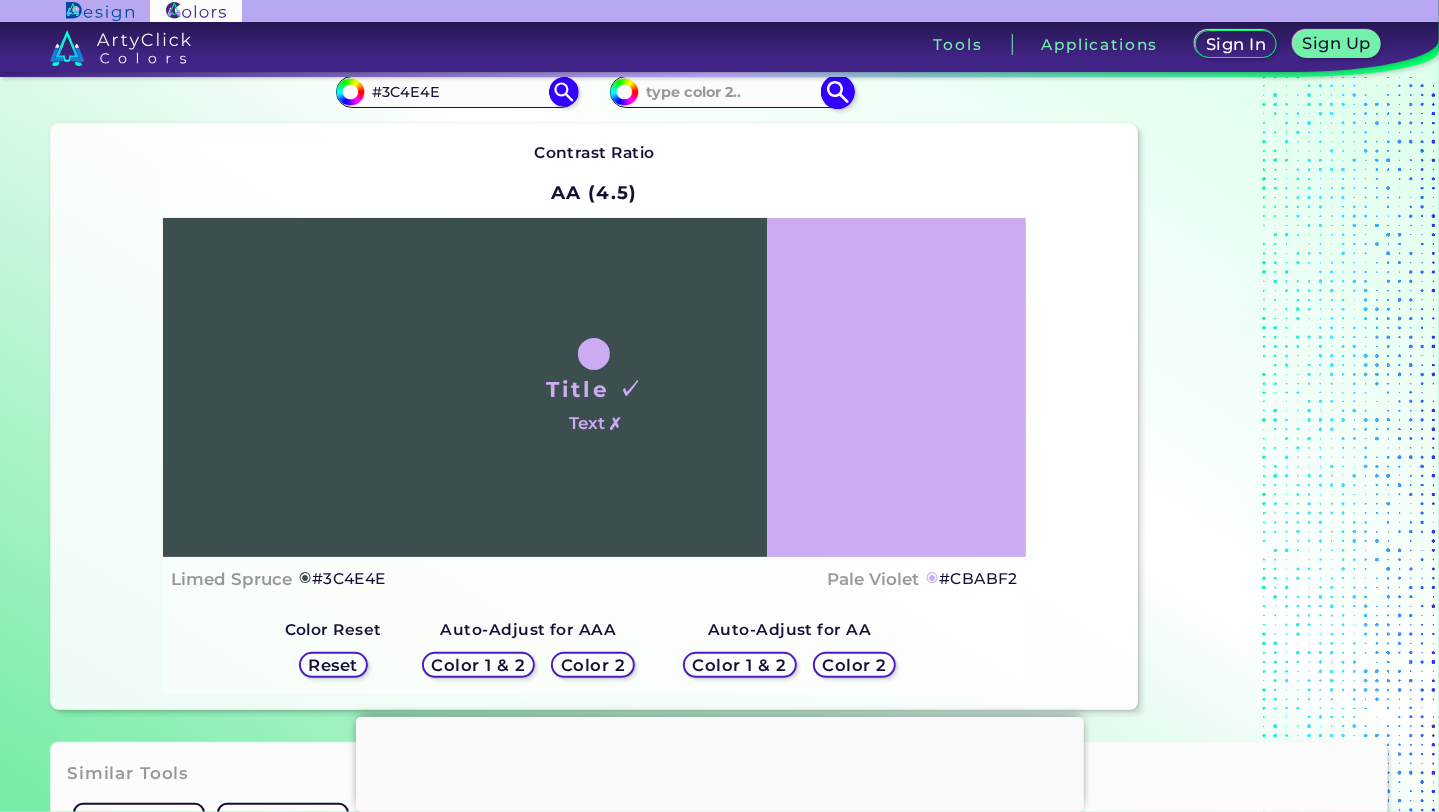 scroll, scrollTop: 0, scrollLeft: 0, axis: both 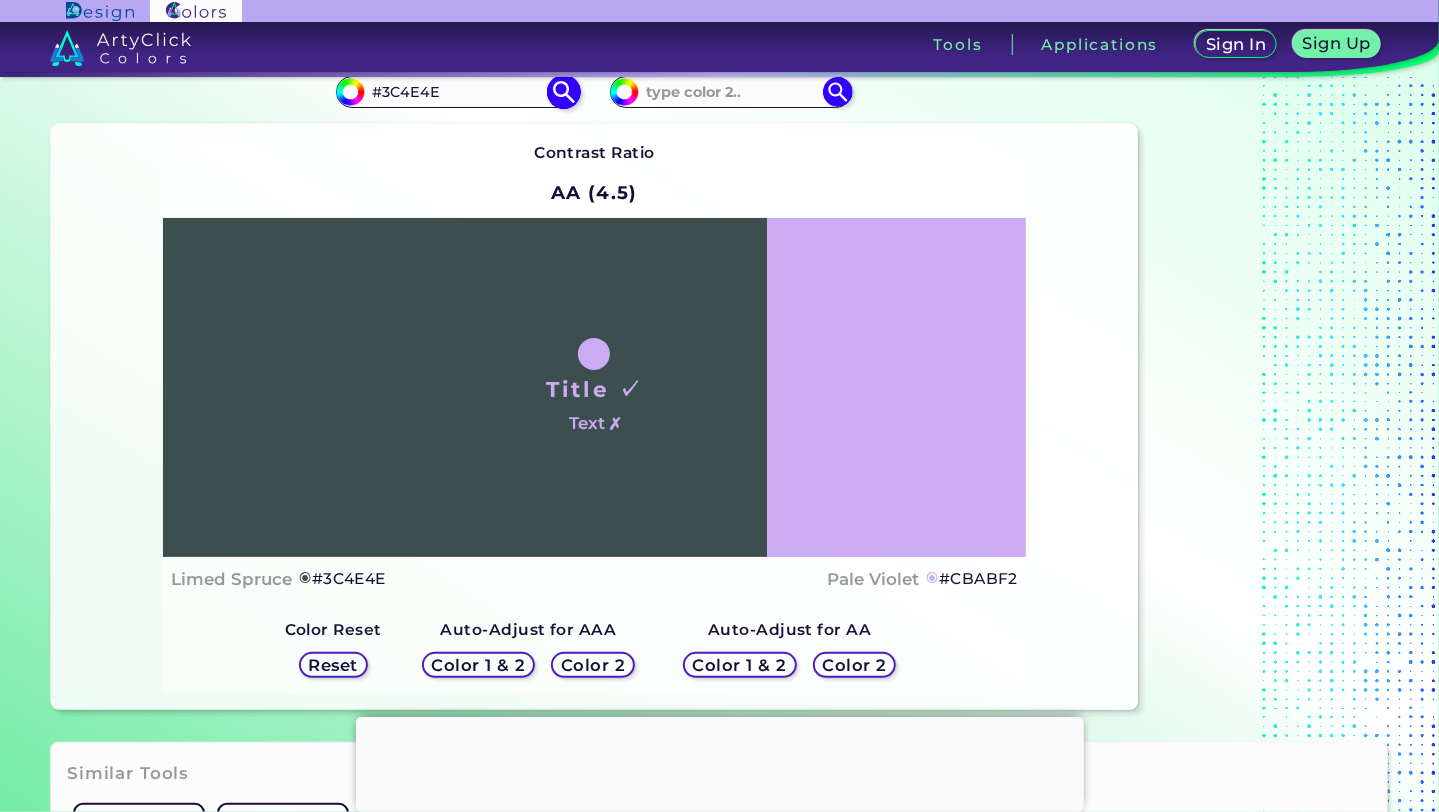 click on "#3C4E4E" at bounding box center (458, 91) 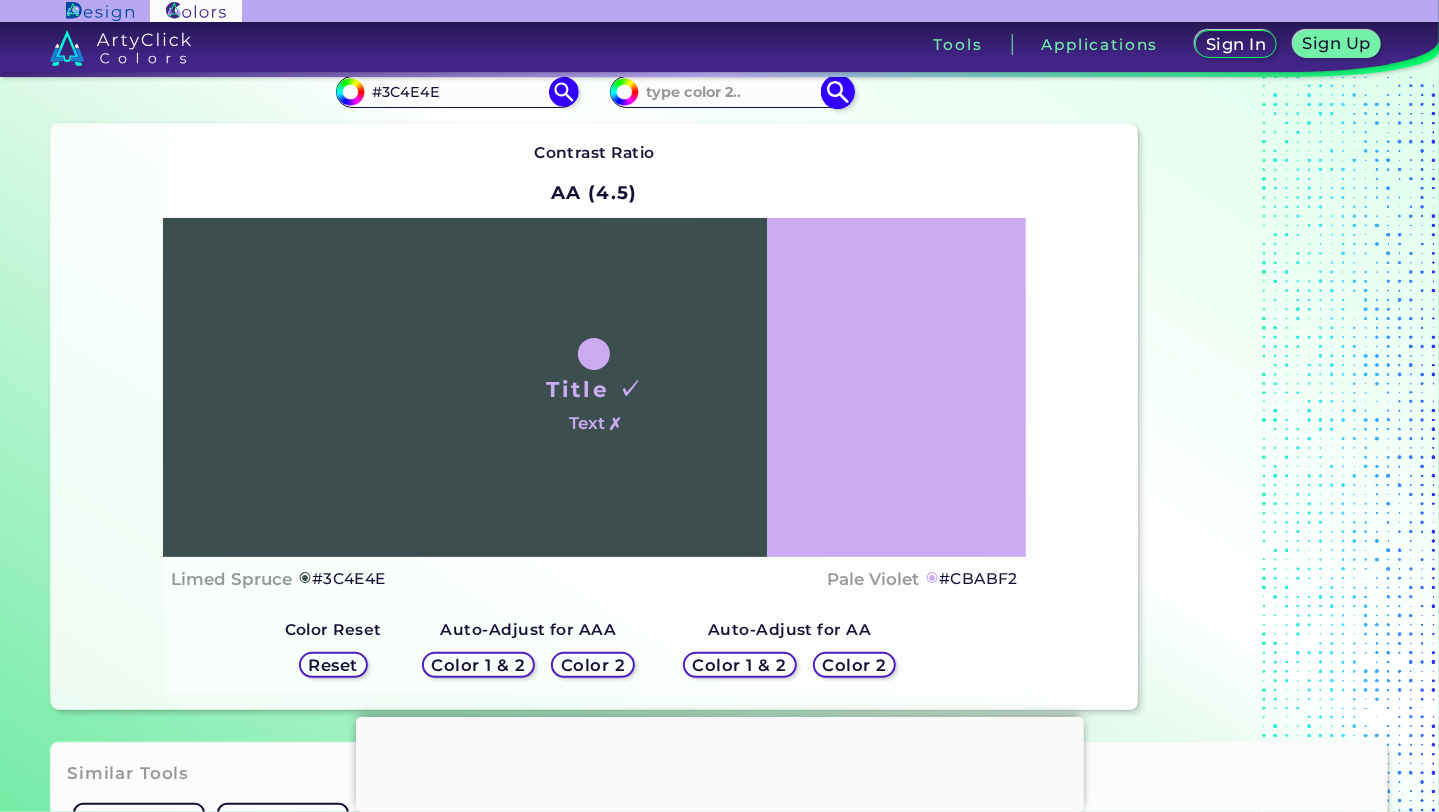 click at bounding box center [732, 91] 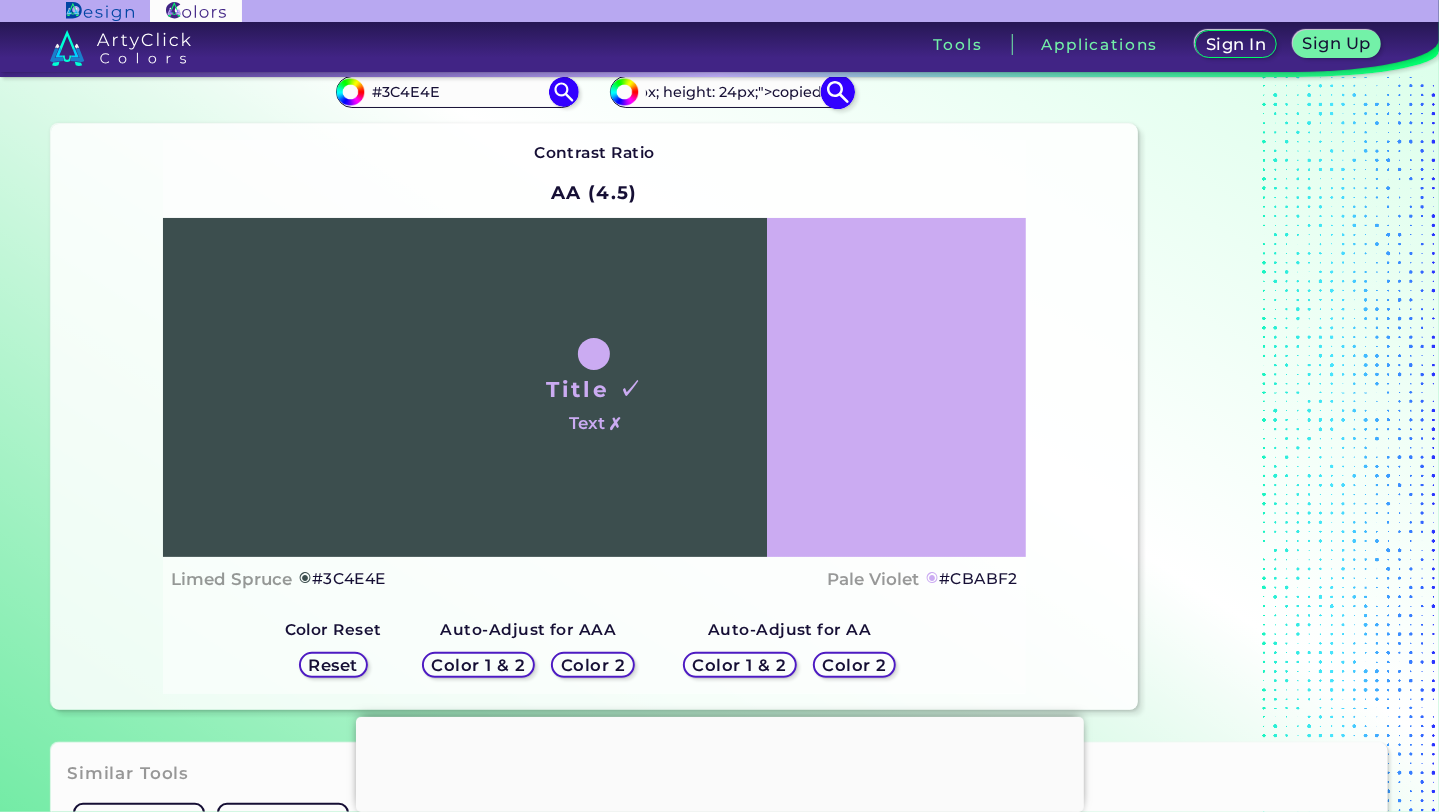 scroll, scrollTop: 0, scrollLeft: 2295, axis: horizontal 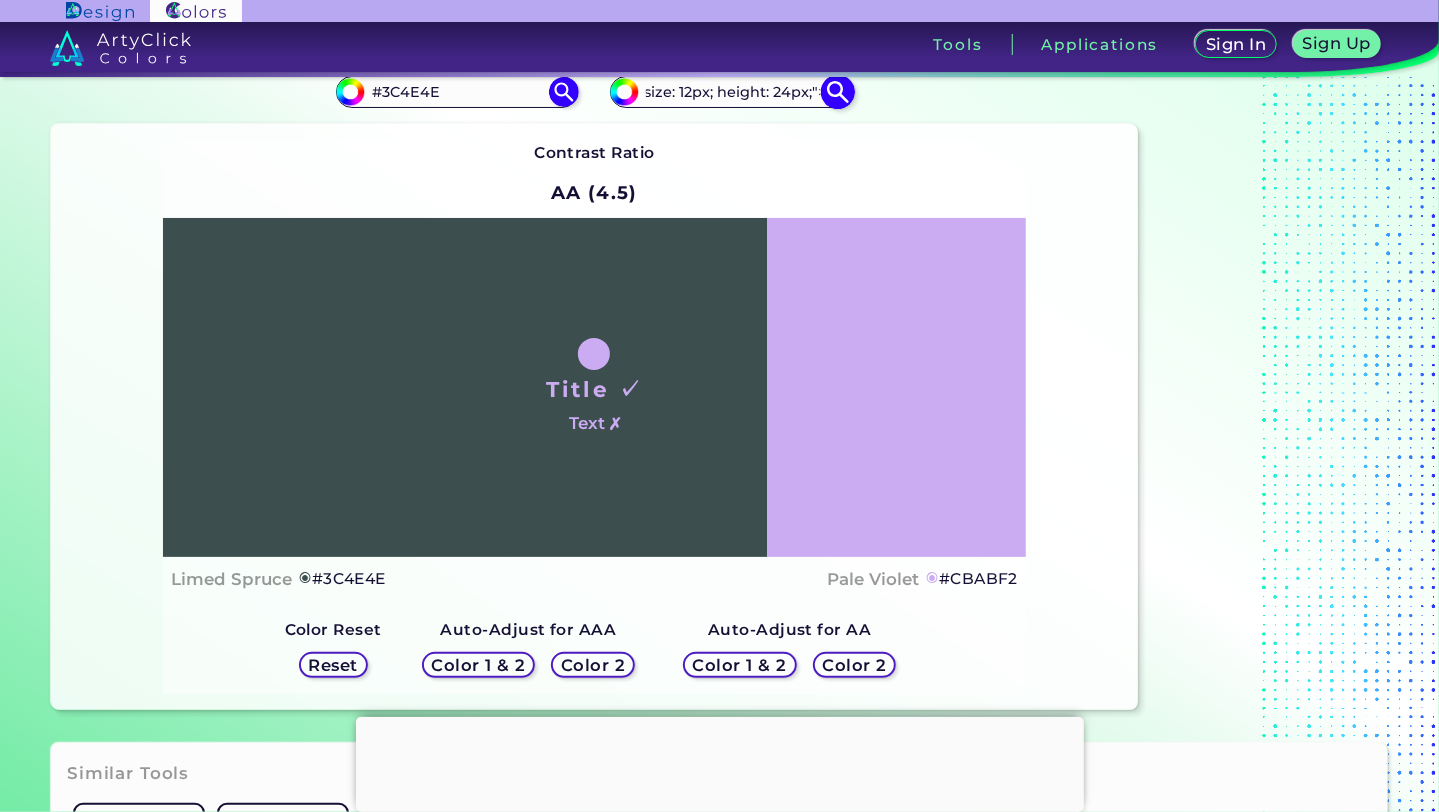 type on "#EDE2FB<p style="position: absolute; z-index: 10; top: 13px; left: 88px; transform: translate(0%, -50%); display: flex; justify-content: center; align-items: center; background-color: var(--col-body-bg2); padding: 2px 4px; margin: auto; border-radius: 5px; border: 1px solid var(--col-accent2); text-transform: capitalize; font-size: 12px; height: 24px;">copied</p>" 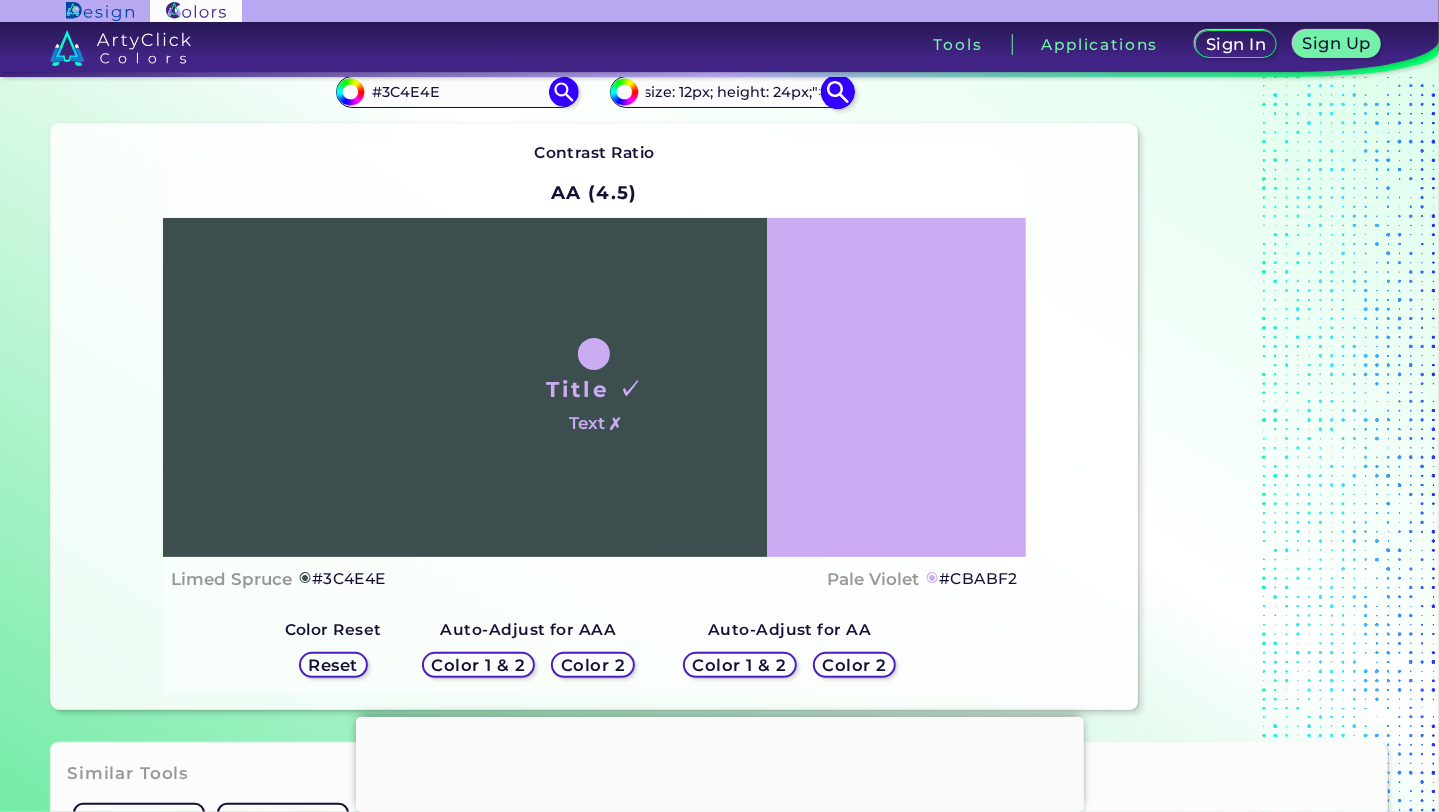 scroll, scrollTop: 0, scrollLeft: 0, axis: both 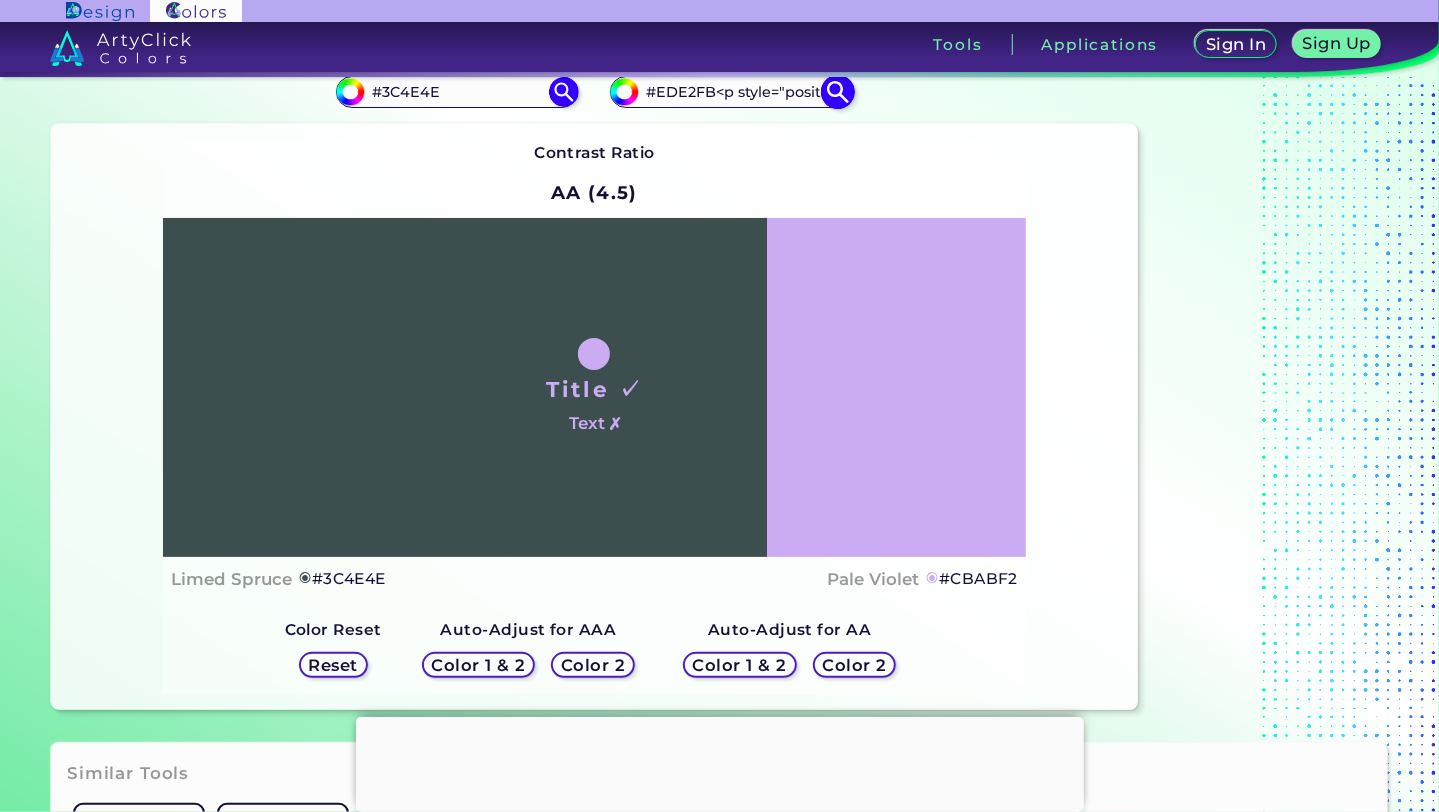 click at bounding box center [838, 91] 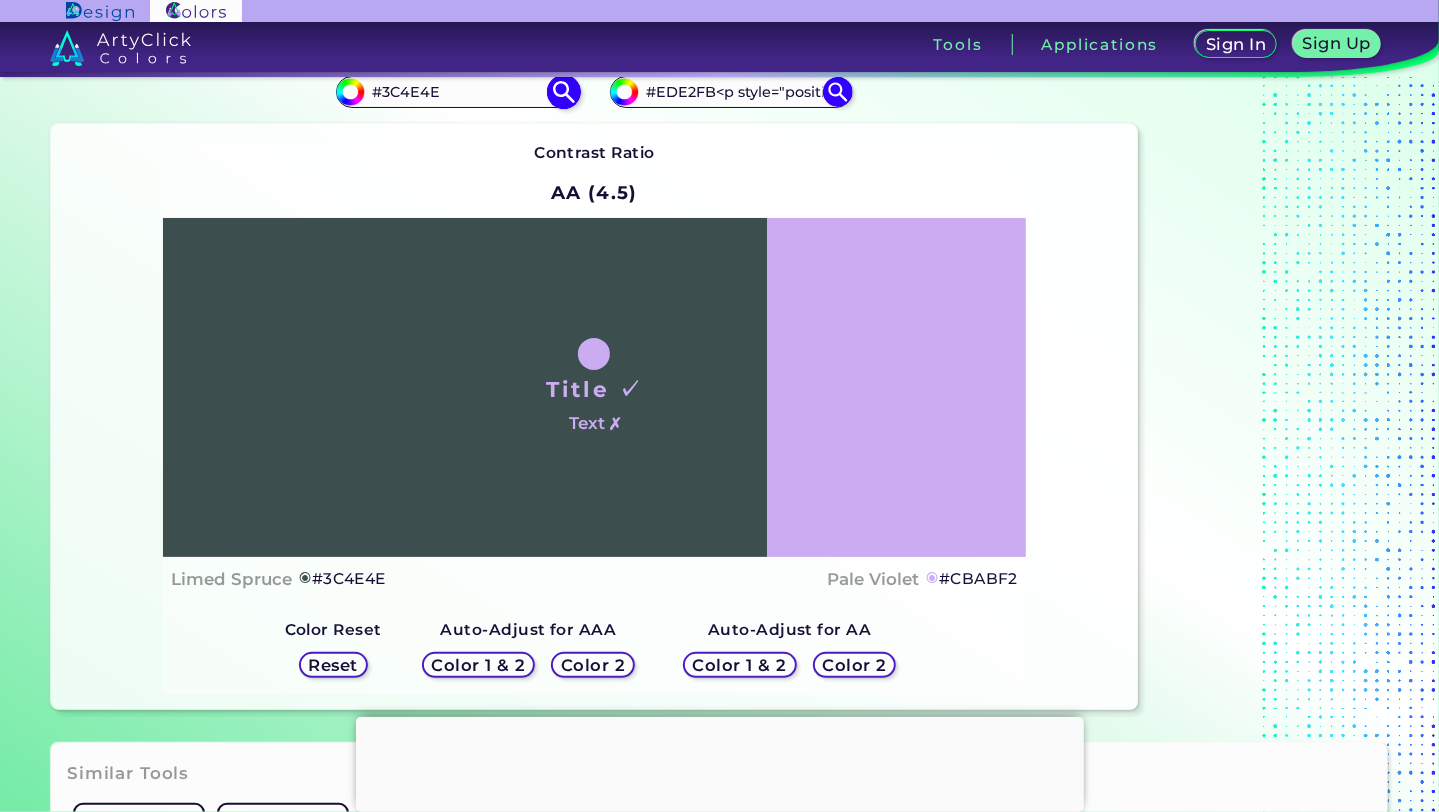 click on "#3C4E4E" at bounding box center (458, 91) 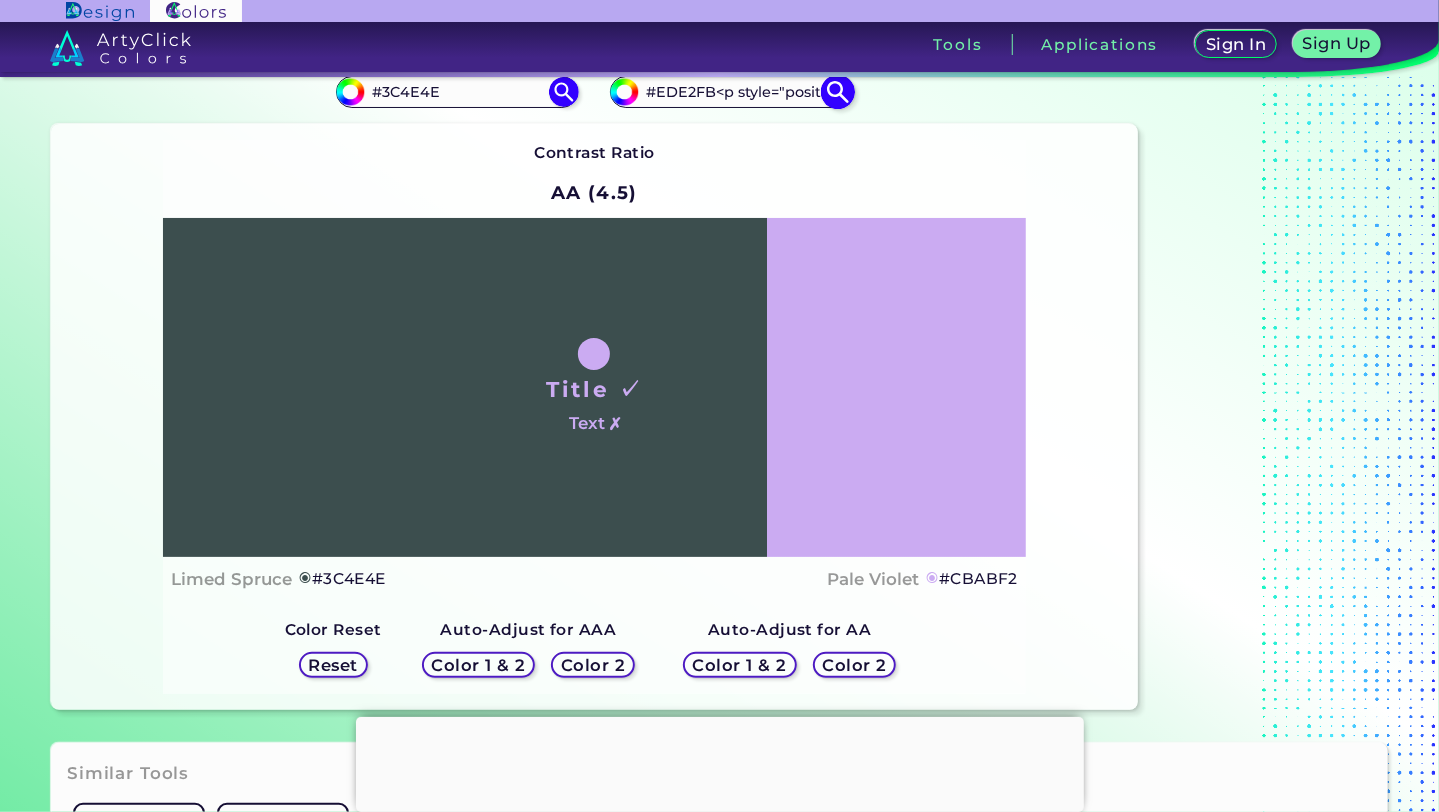 click on "#EDE2FB<p style="position: absolute; z-index: 10; top: 13px; left: 88px; transform: translate(0%, -50%); display: flex; justify-content: center; align-items: center; background-color: var(--col-body-bg2); padding: 2px 4px; margin: auto; border-radius: 5px; border: 1px solid var(--col-accent2); text-transform: capitalize; font-size: 12px; height: 24px;">copied</p>" at bounding box center [732, 91] 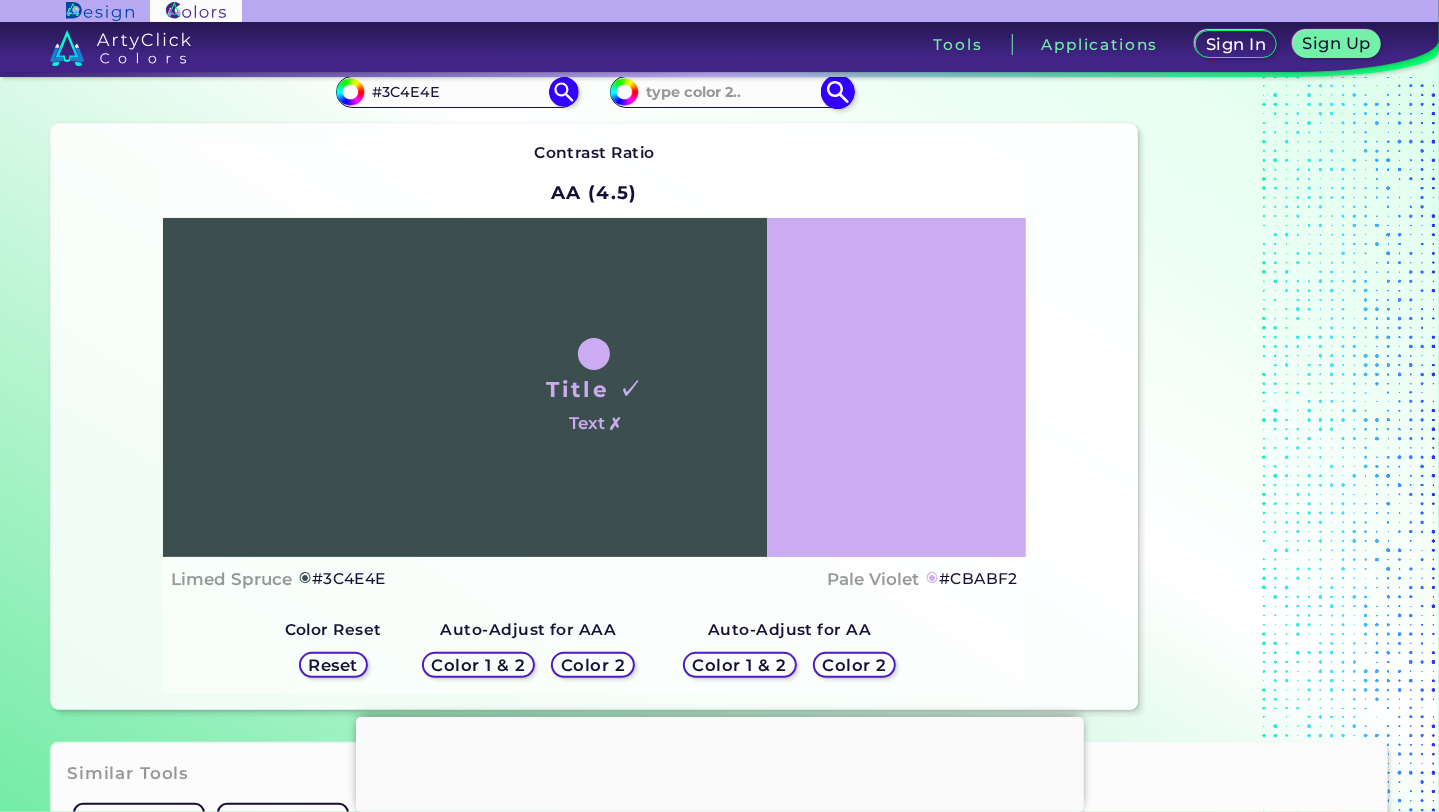 paste on "3C4E4E" 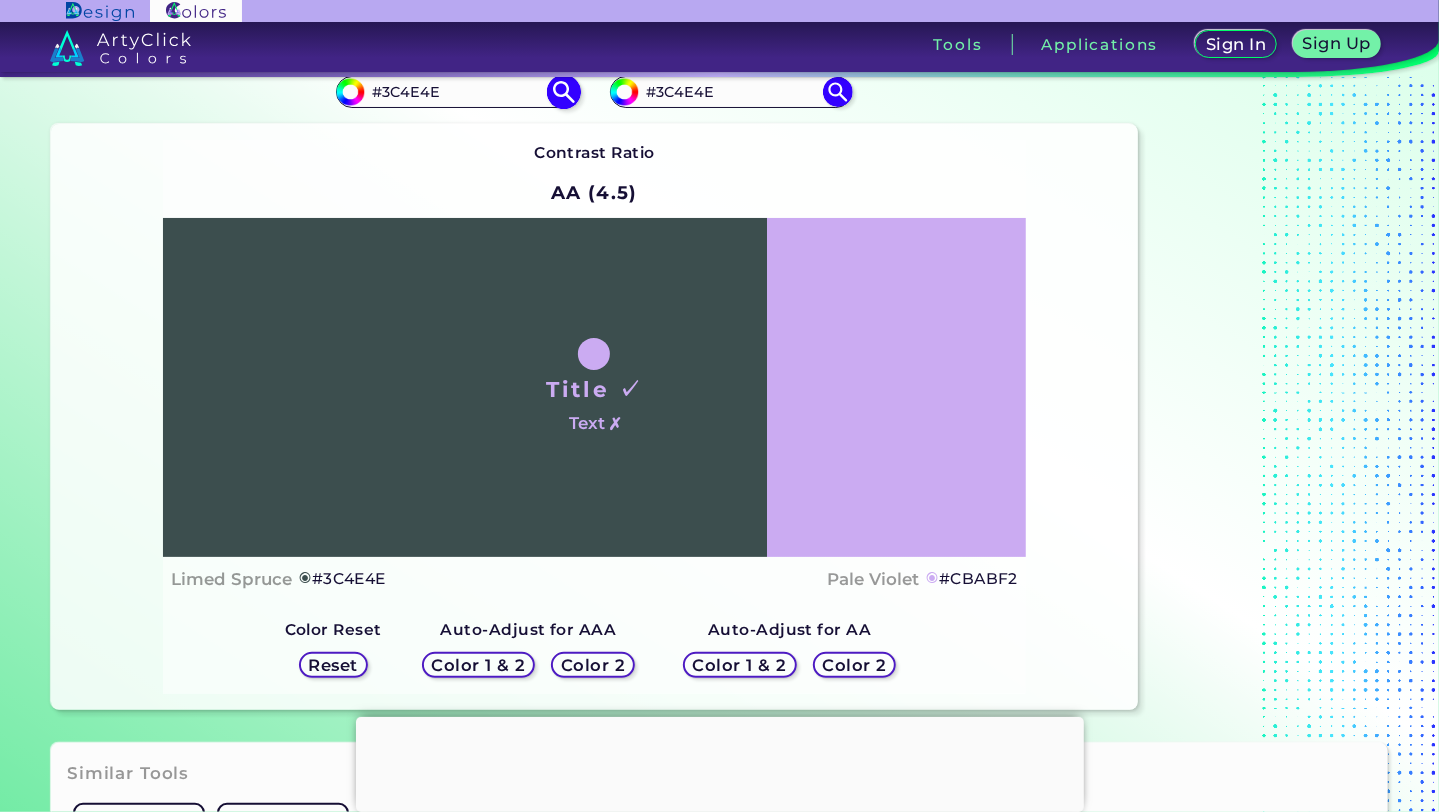 type on "#3C4E4E" 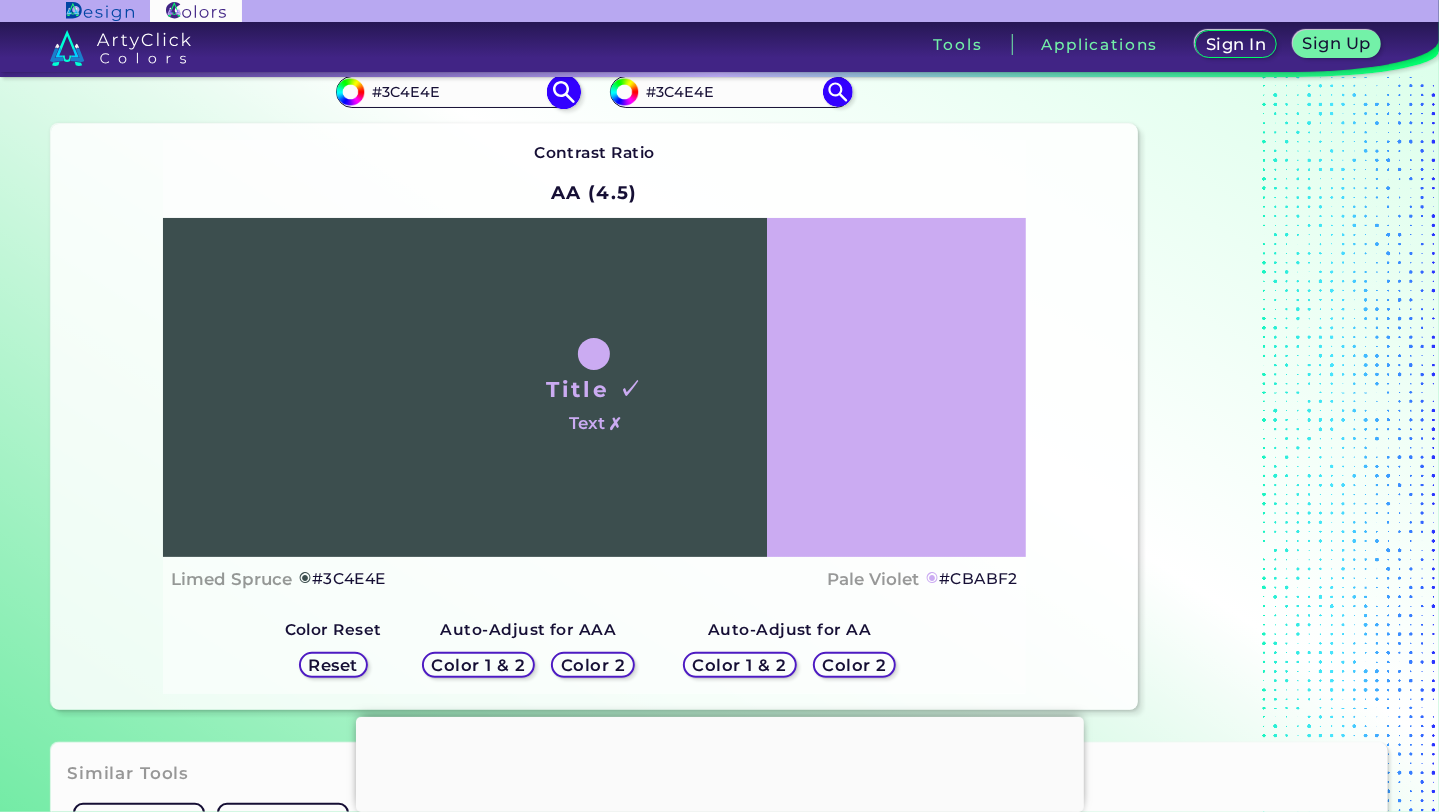 click on "#3C4E4E" at bounding box center (458, 91) 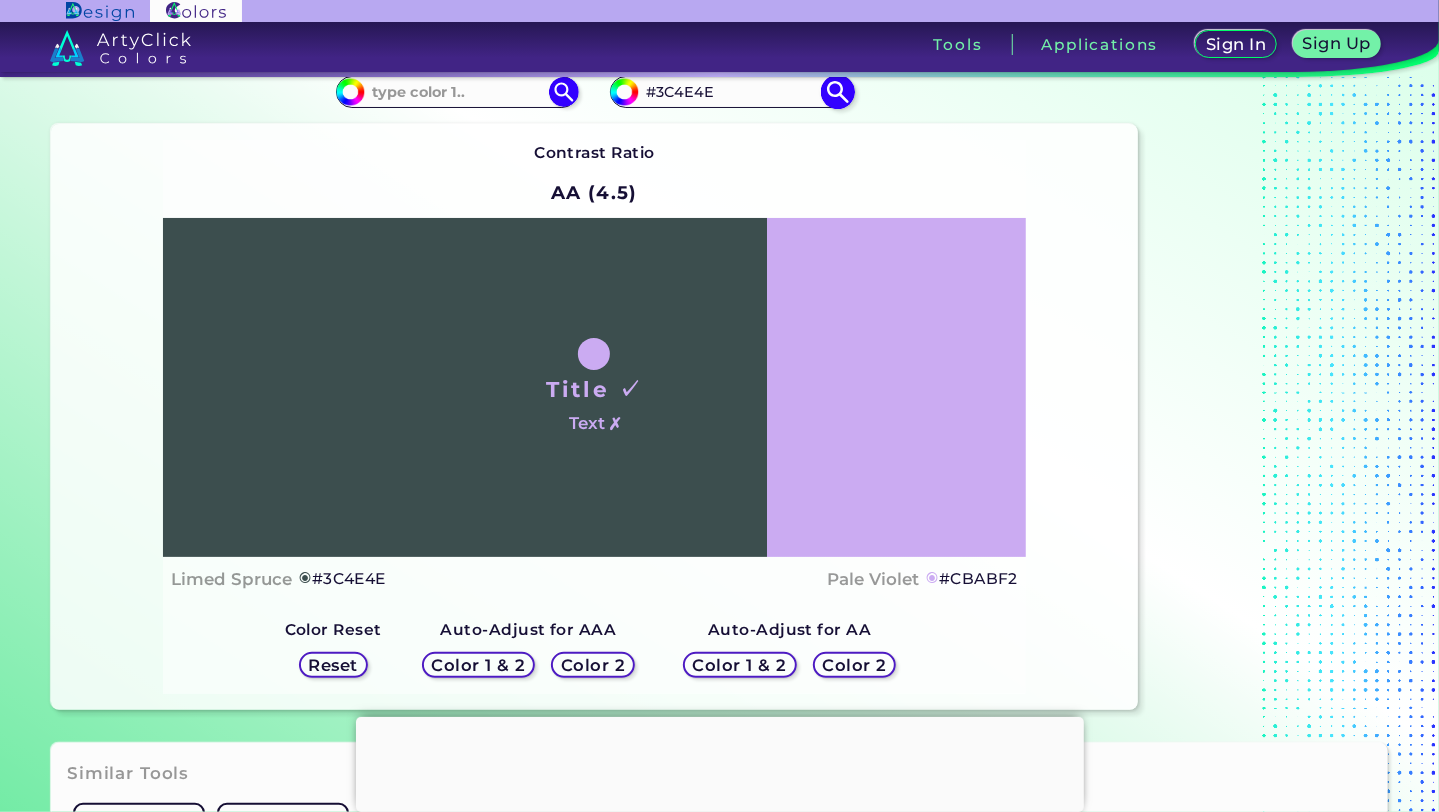 type 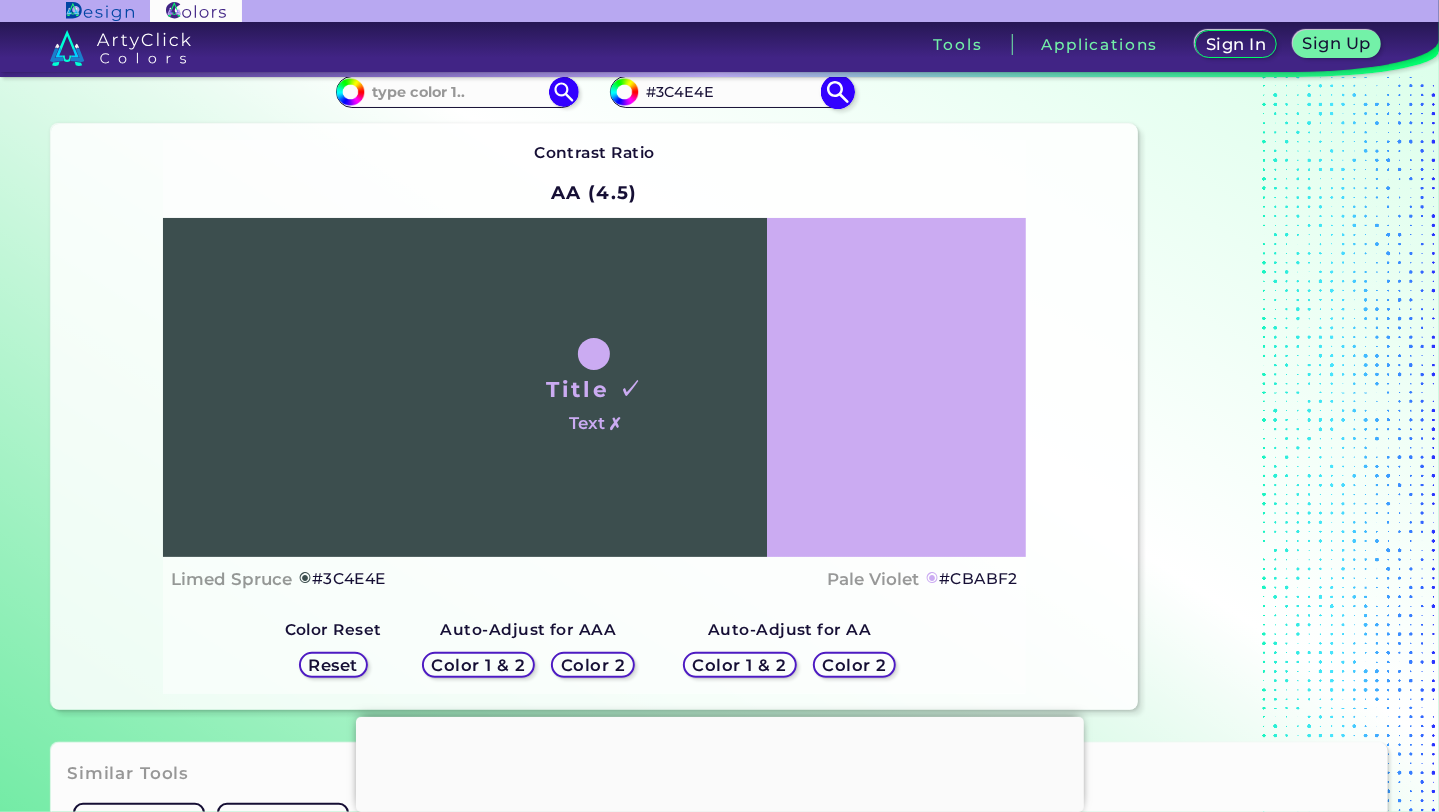 click at bounding box center [838, 91] 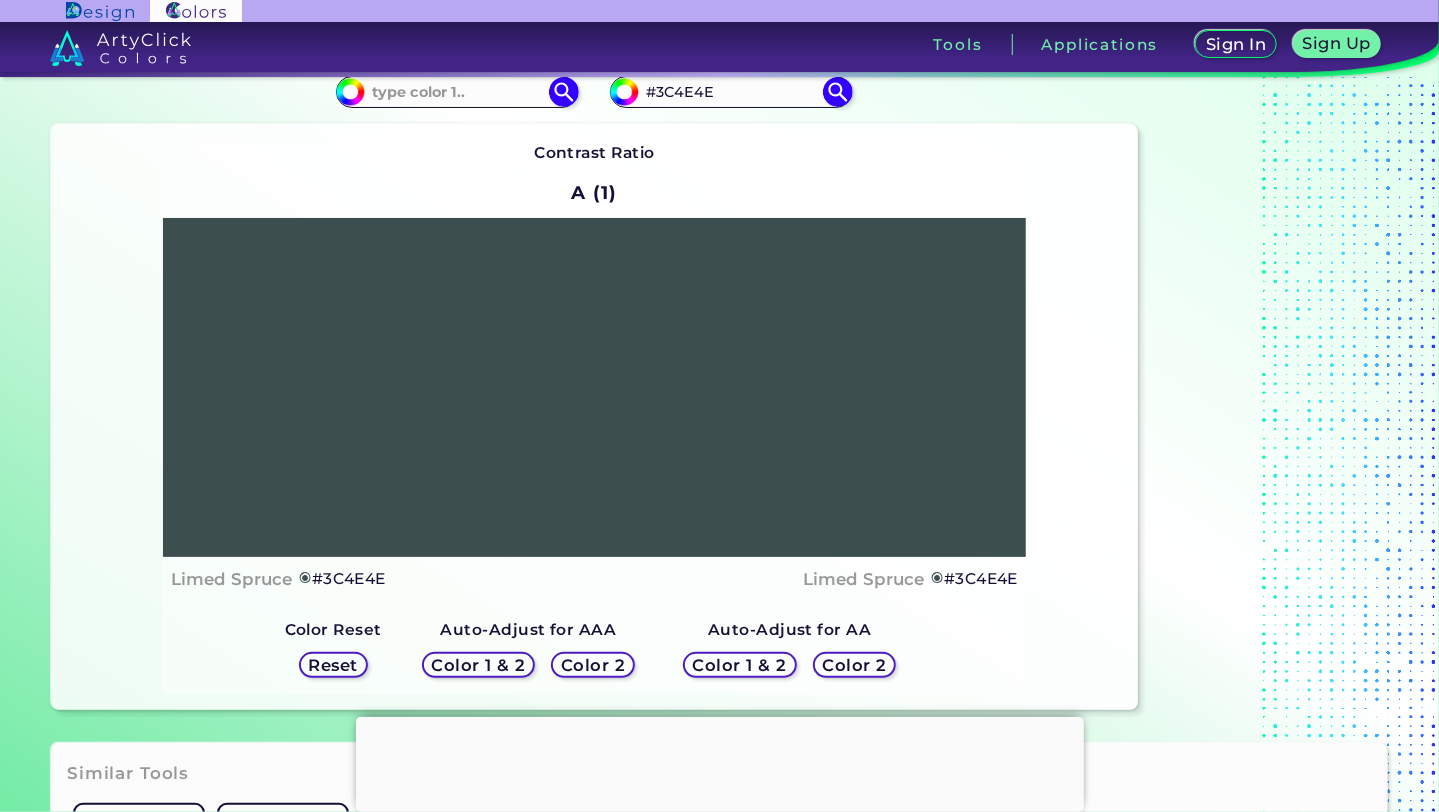 click on "Color 2" at bounding box center [593, 664] 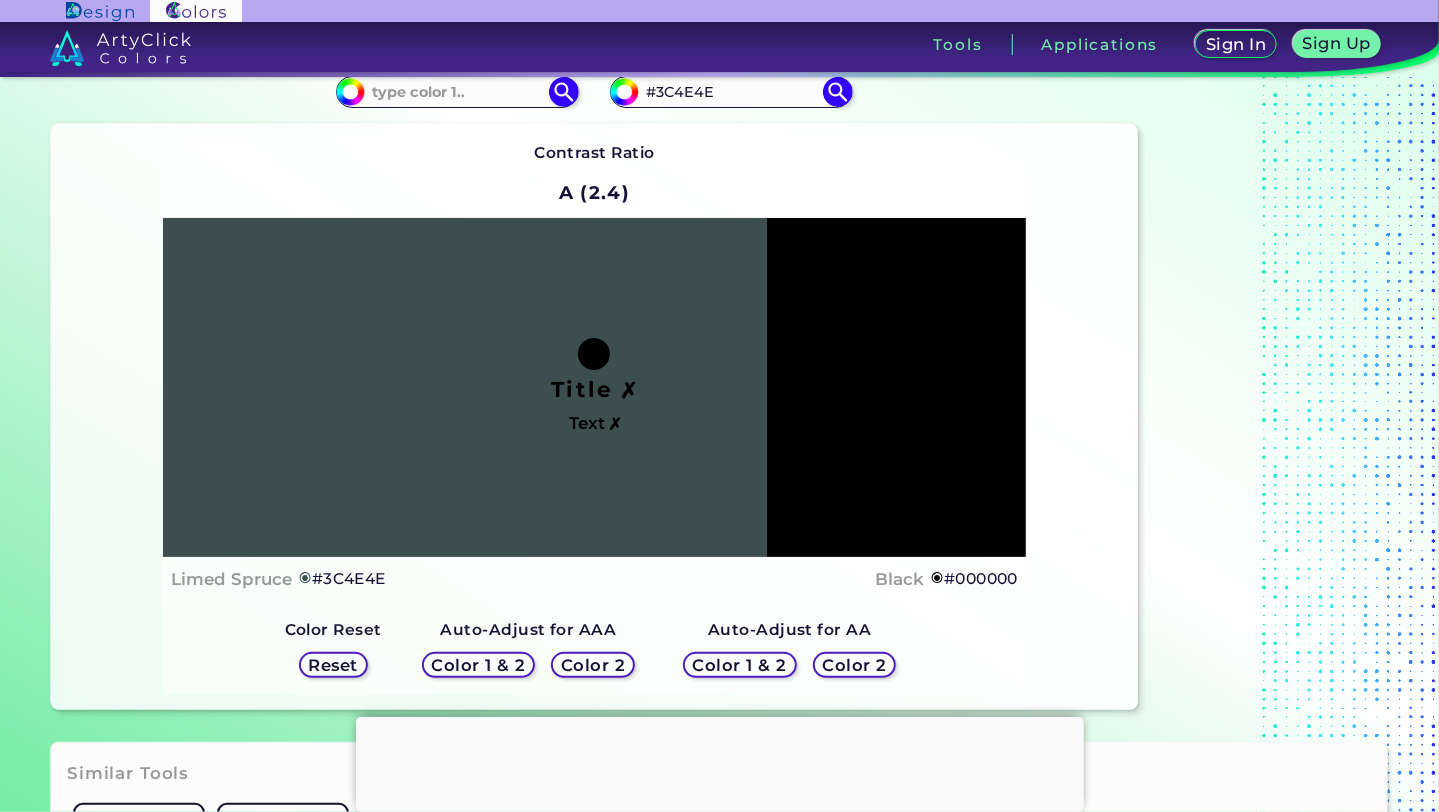 click on "Color 2" at bounding box center [855, 664] 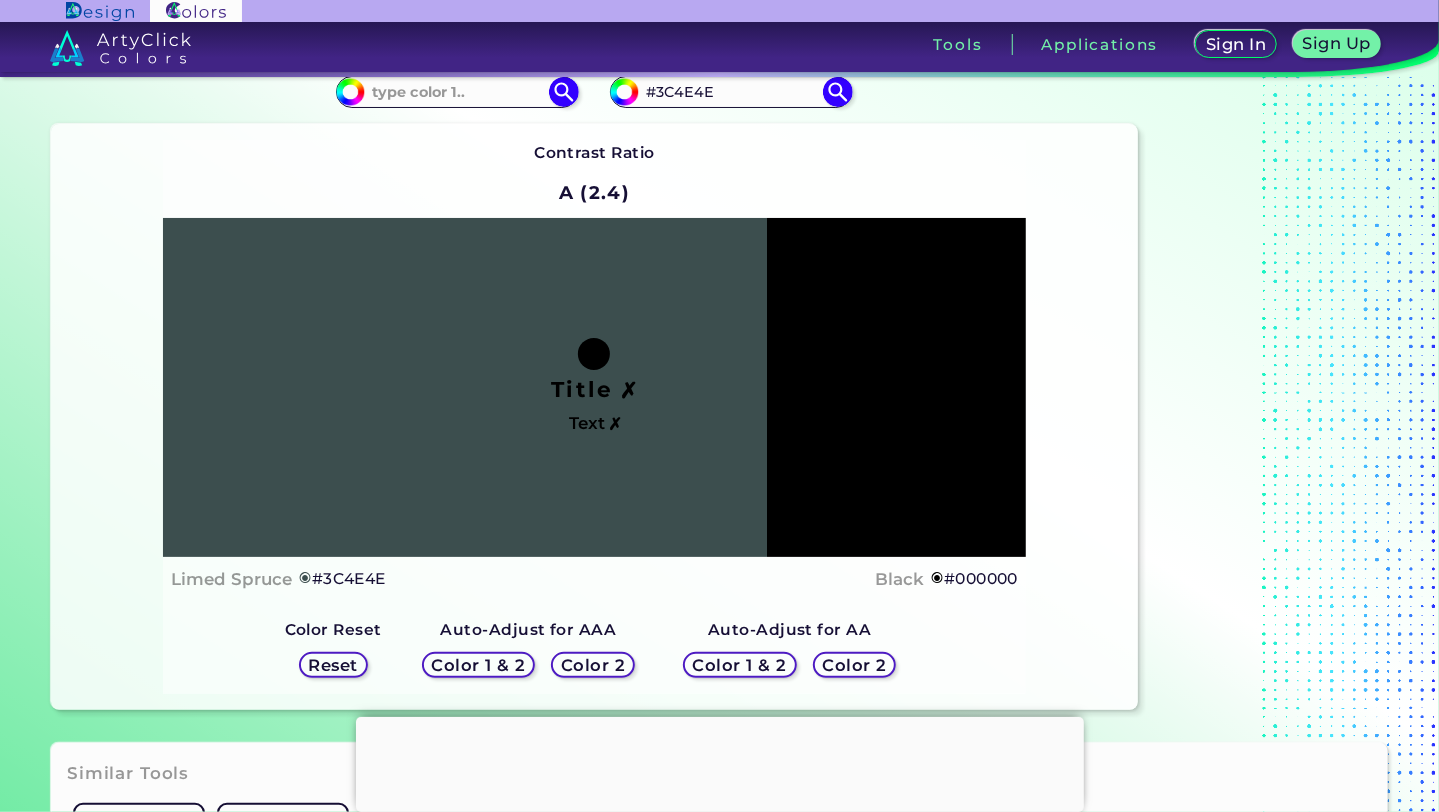click on "Color 2" at bounding box center [854, 665] 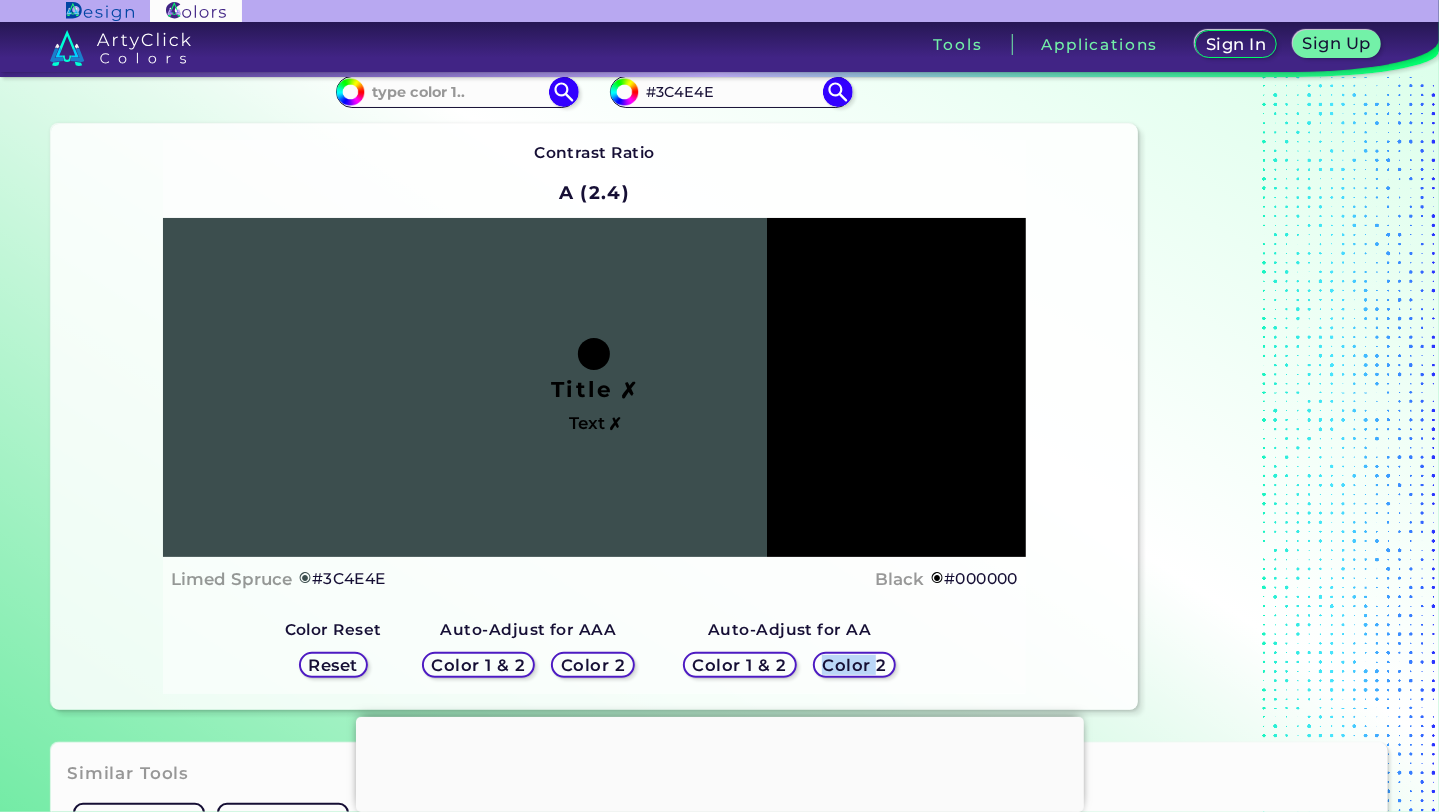 click on "Color 2" at bounding box center [854, 664] 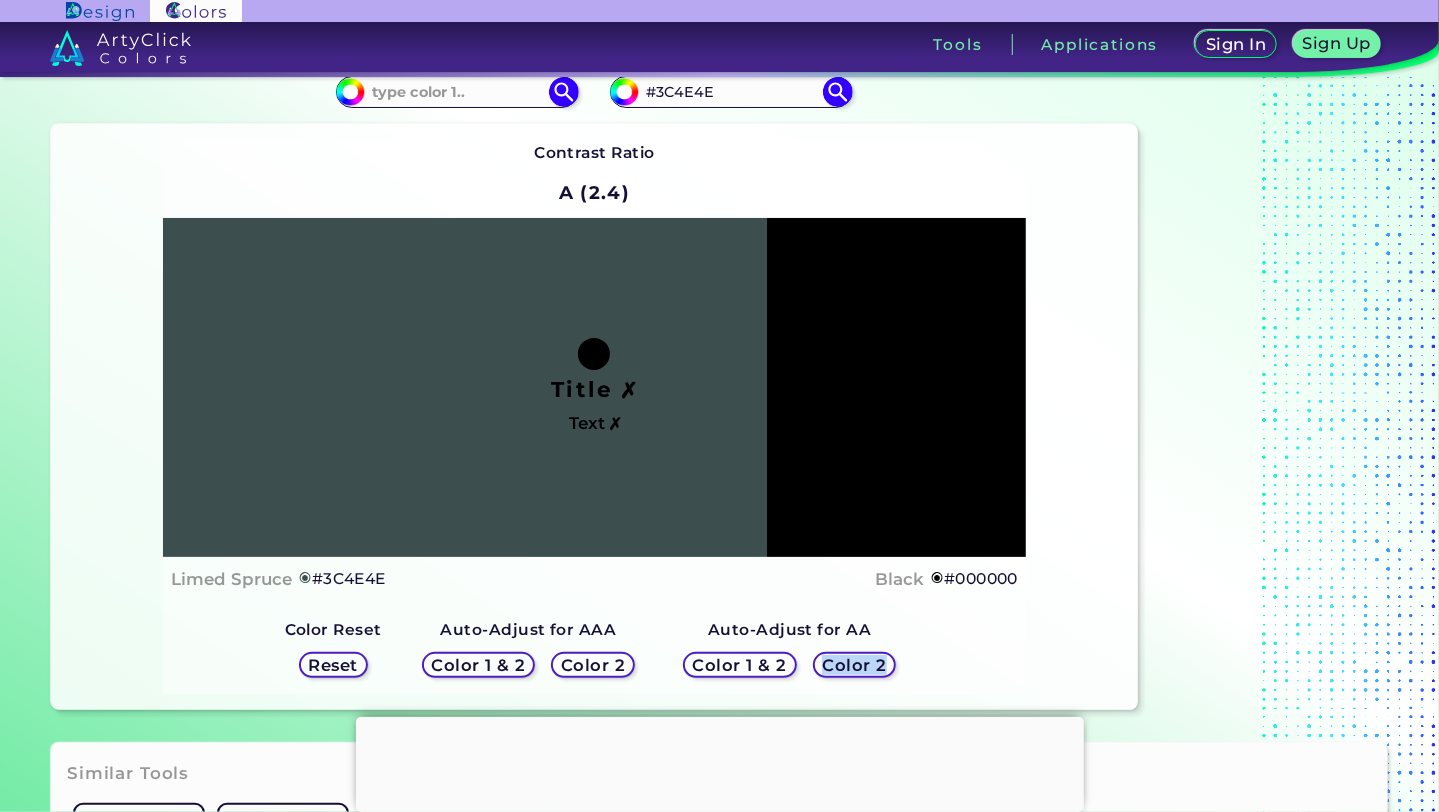 click on "Color 2" at bounding box center (854, 664) 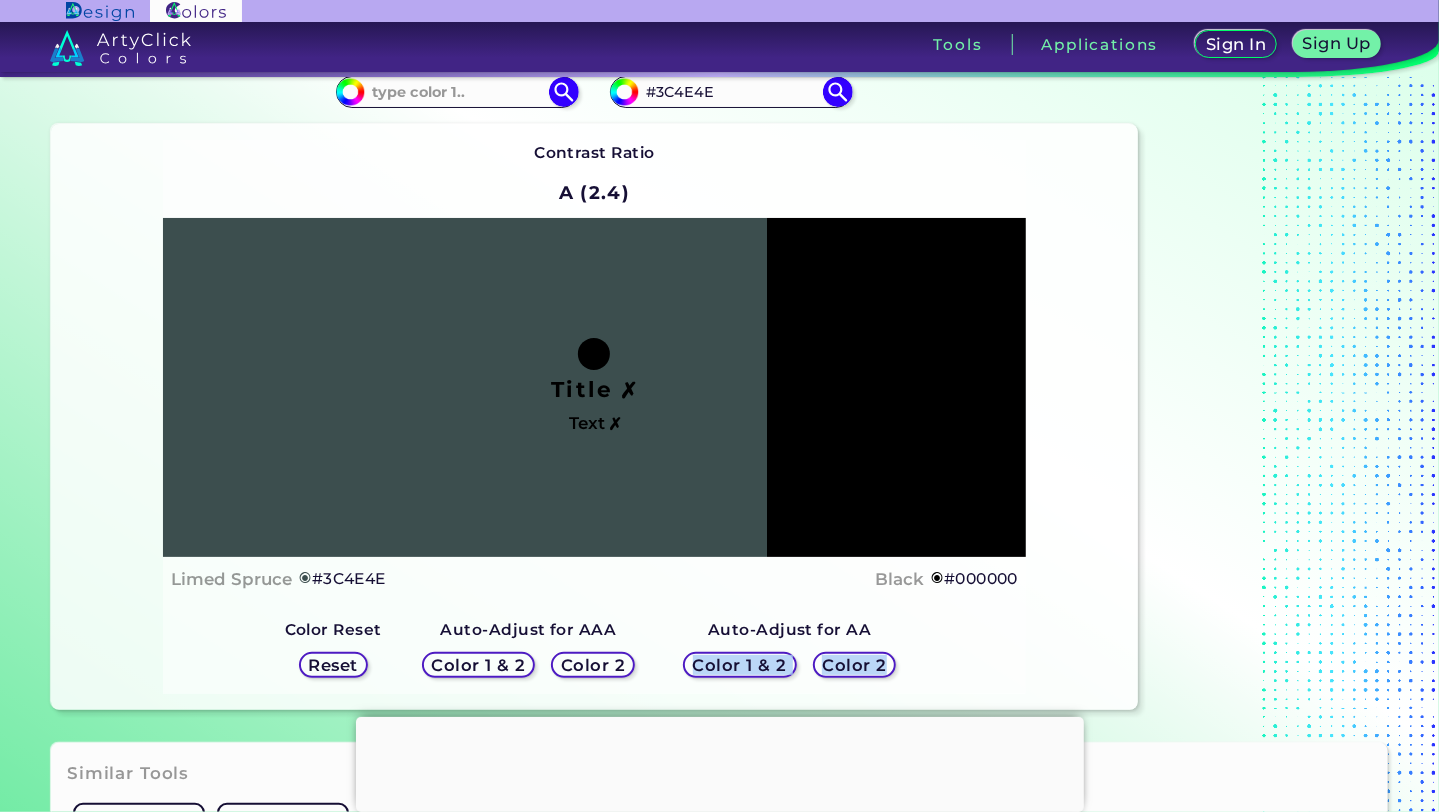 drag, startPoint x: 835, startPoint y: 663, endPoint x: 745, endPoint y: 666, distance: 90.04999 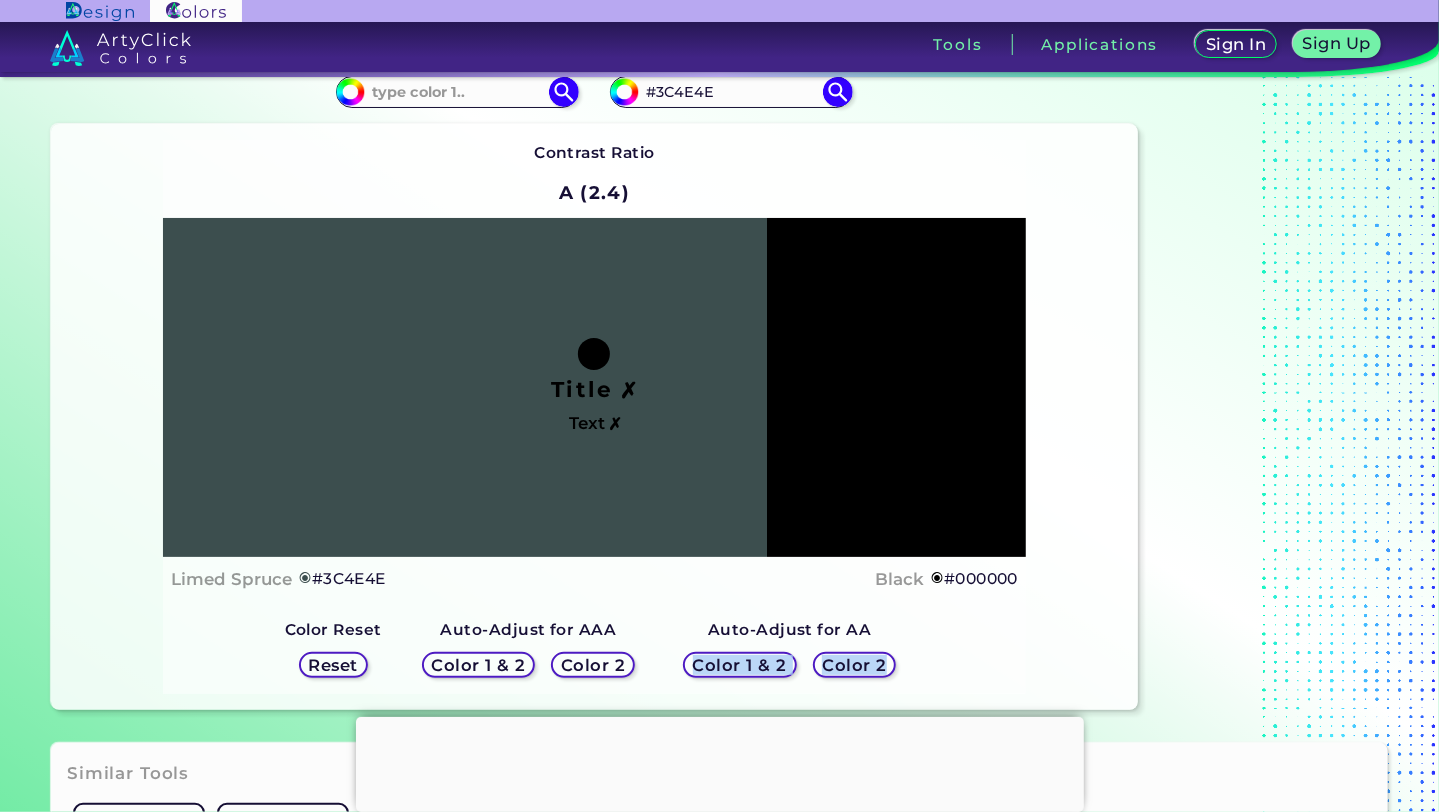 click on "Color 1 & 2
Color 2" at bounding box center [789, 665] 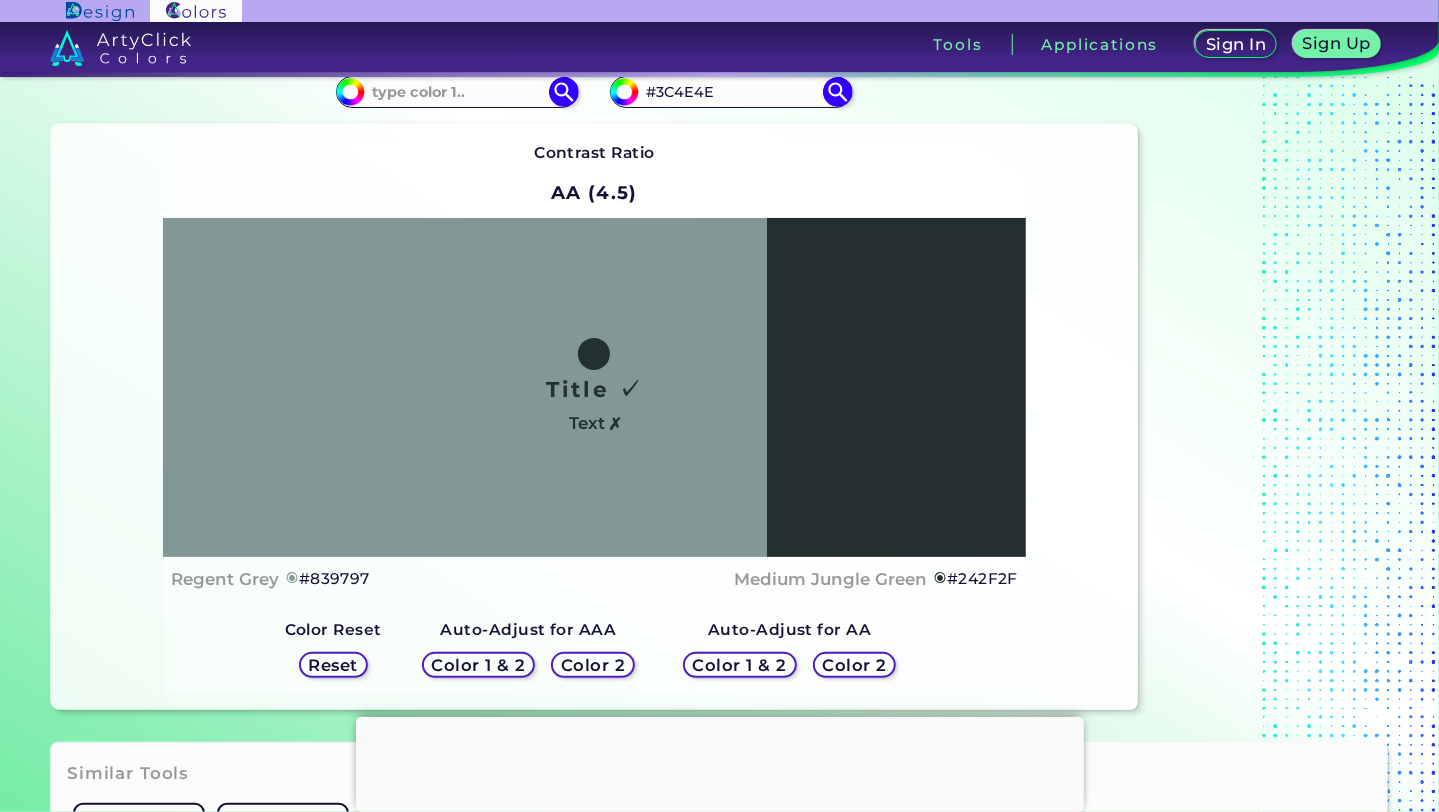 click on "Contrast Ratio
AA (4.5)
Title ✓
Text ✗
Regent Grey
◉
#839797
Medium Jungle Green ◉" at bounding box center [594, 417] 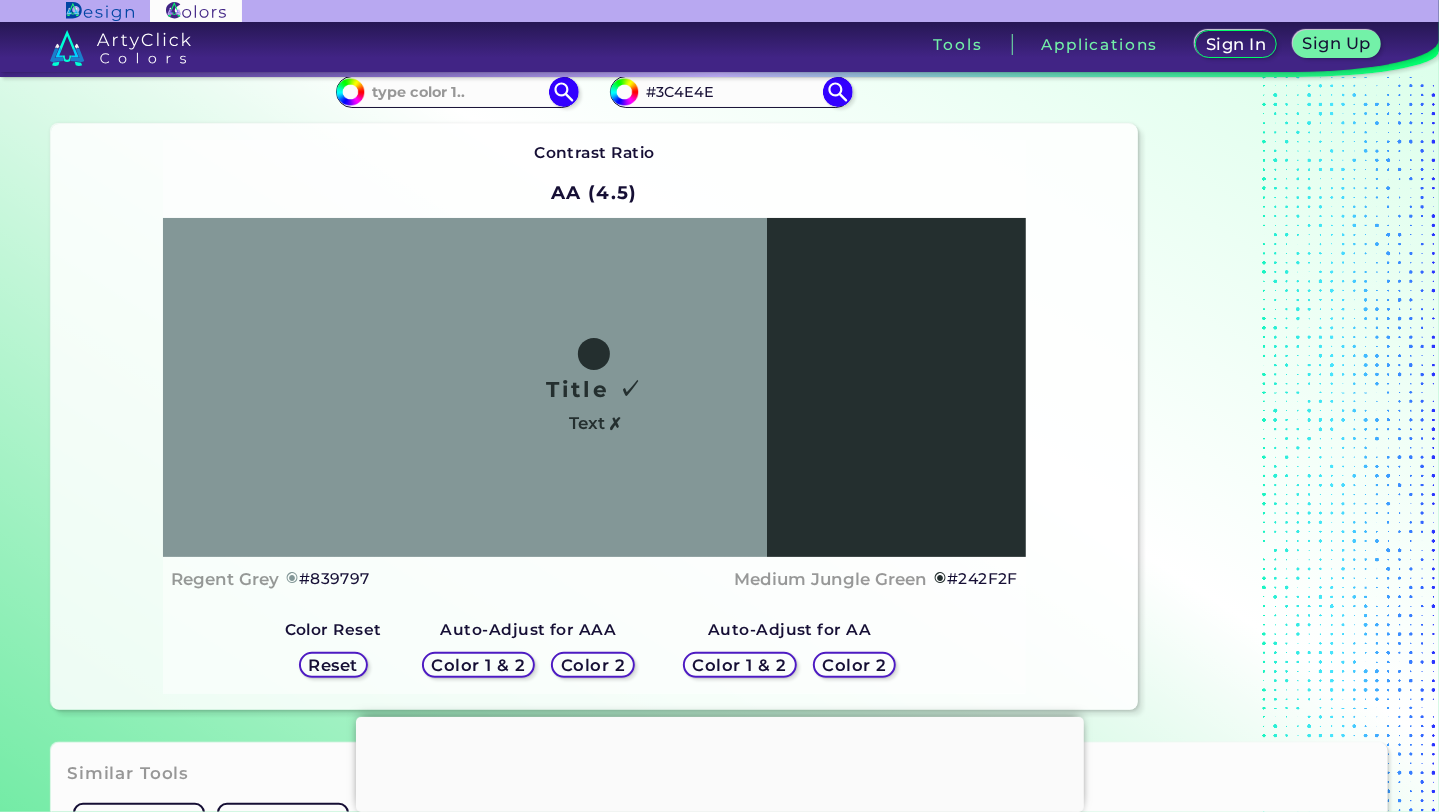 click on "Reset" at bounding box center [333, 665] 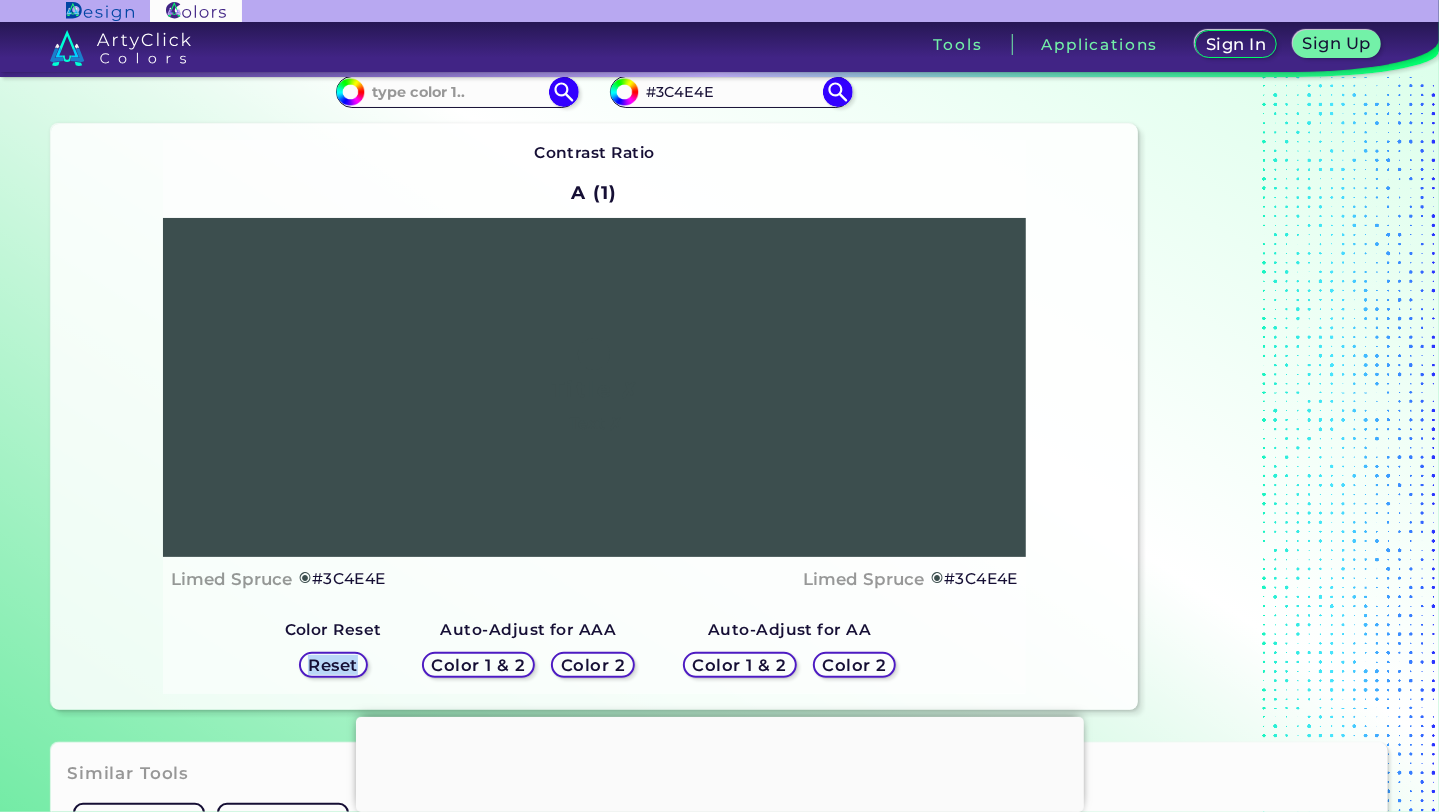 click on "Reset" at bounding box center [333, 665] 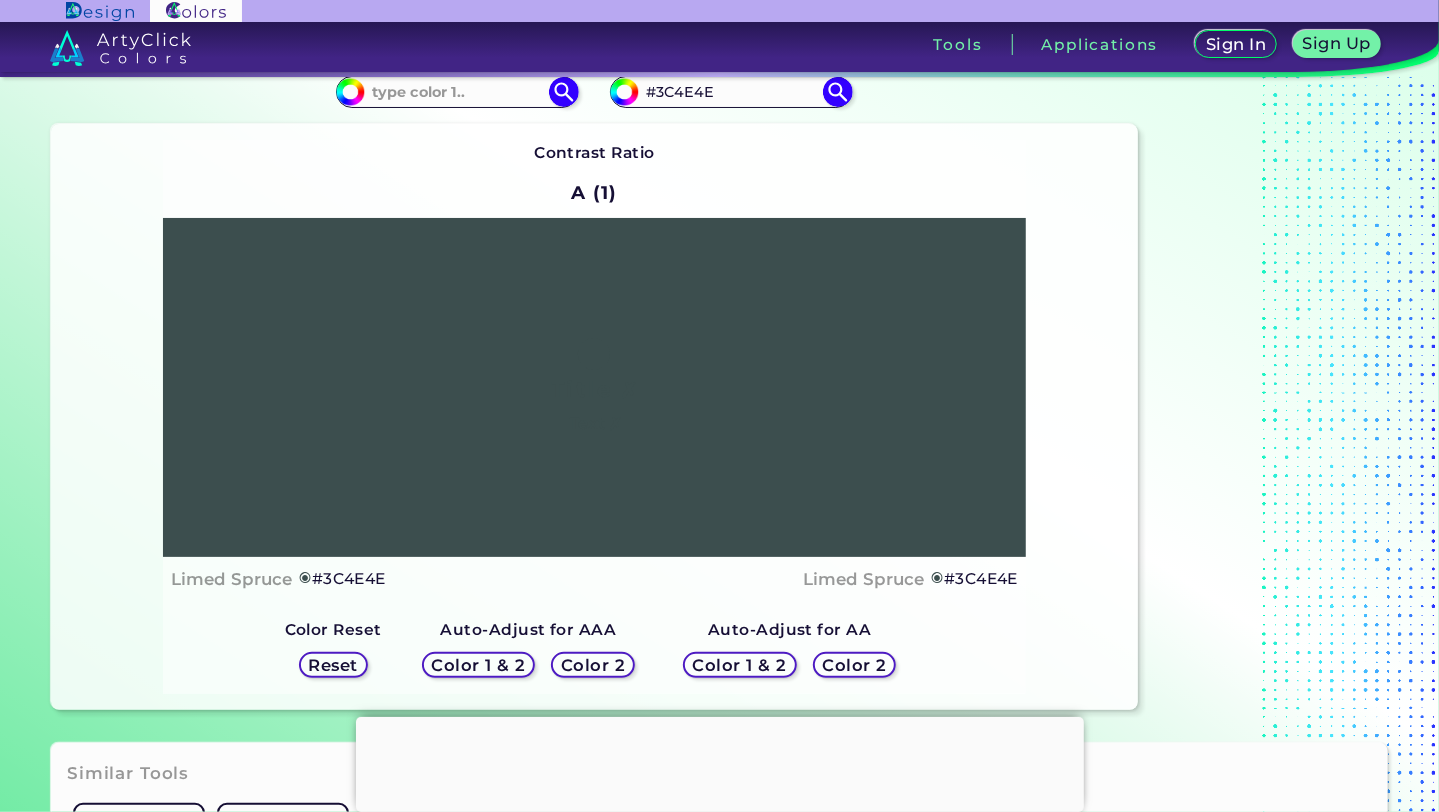 drag, startPoint x: 341, startPoint y: 660, endPoint x: 253, endPoint y: 653, distance: 88.27797 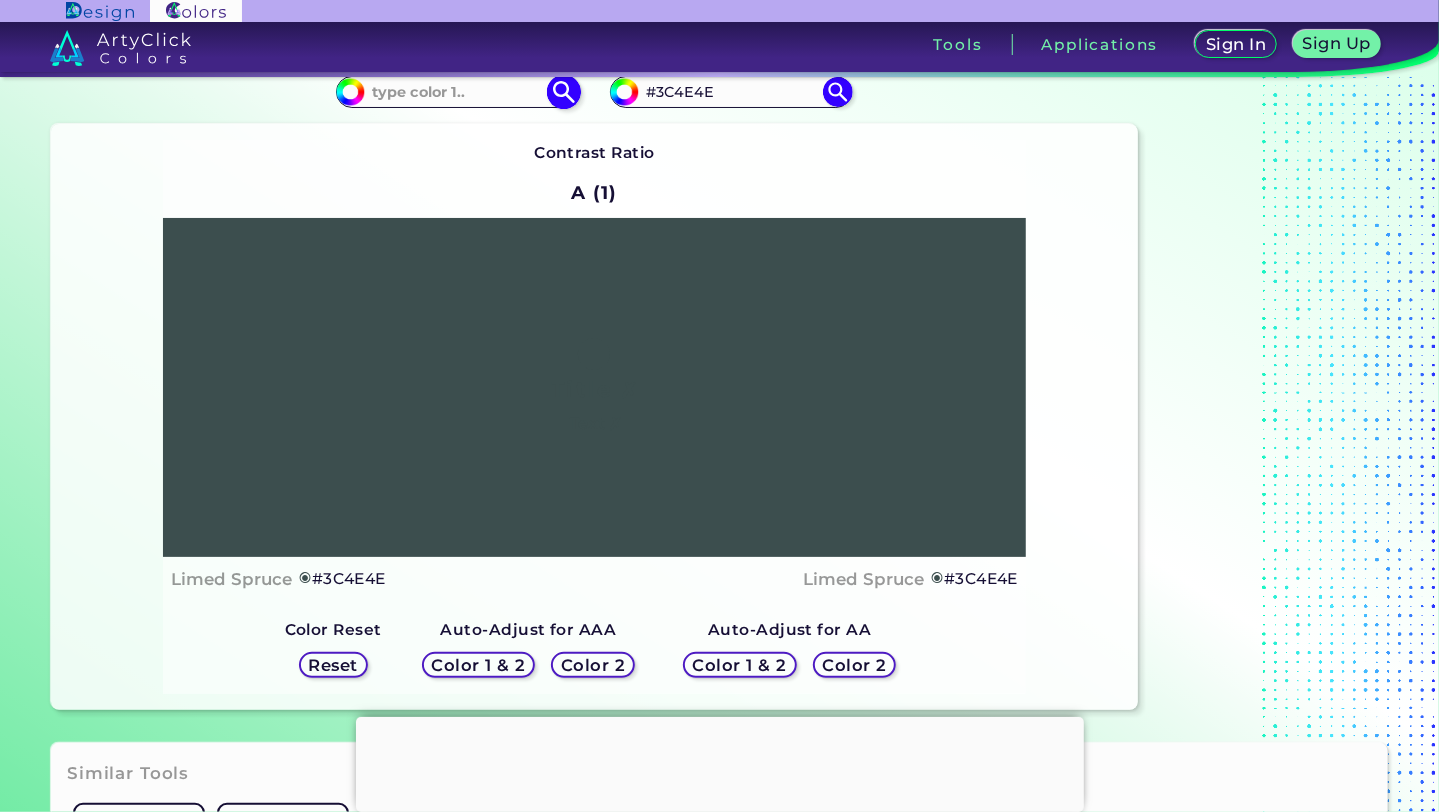 click at bounding box center (458, 91) 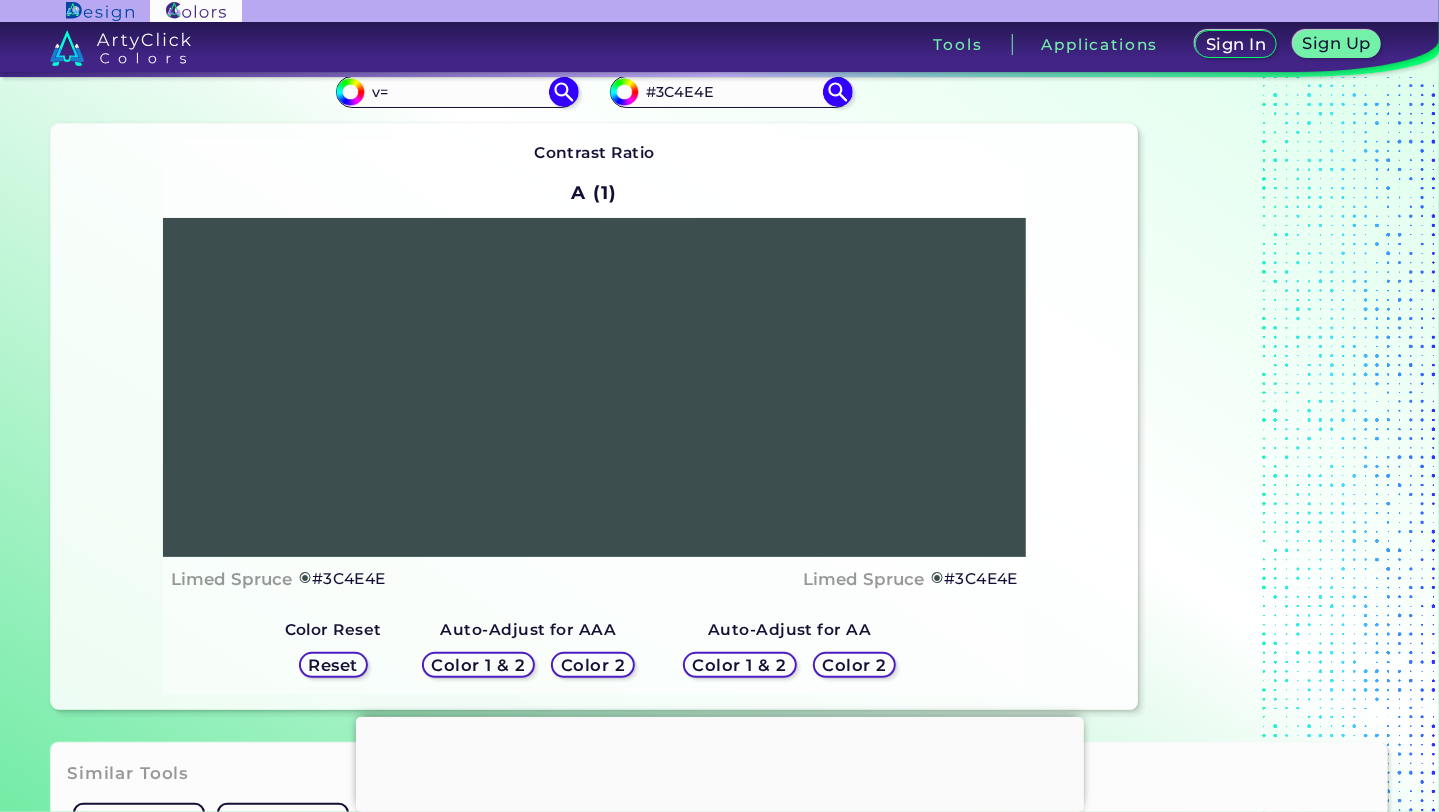 type on "v" 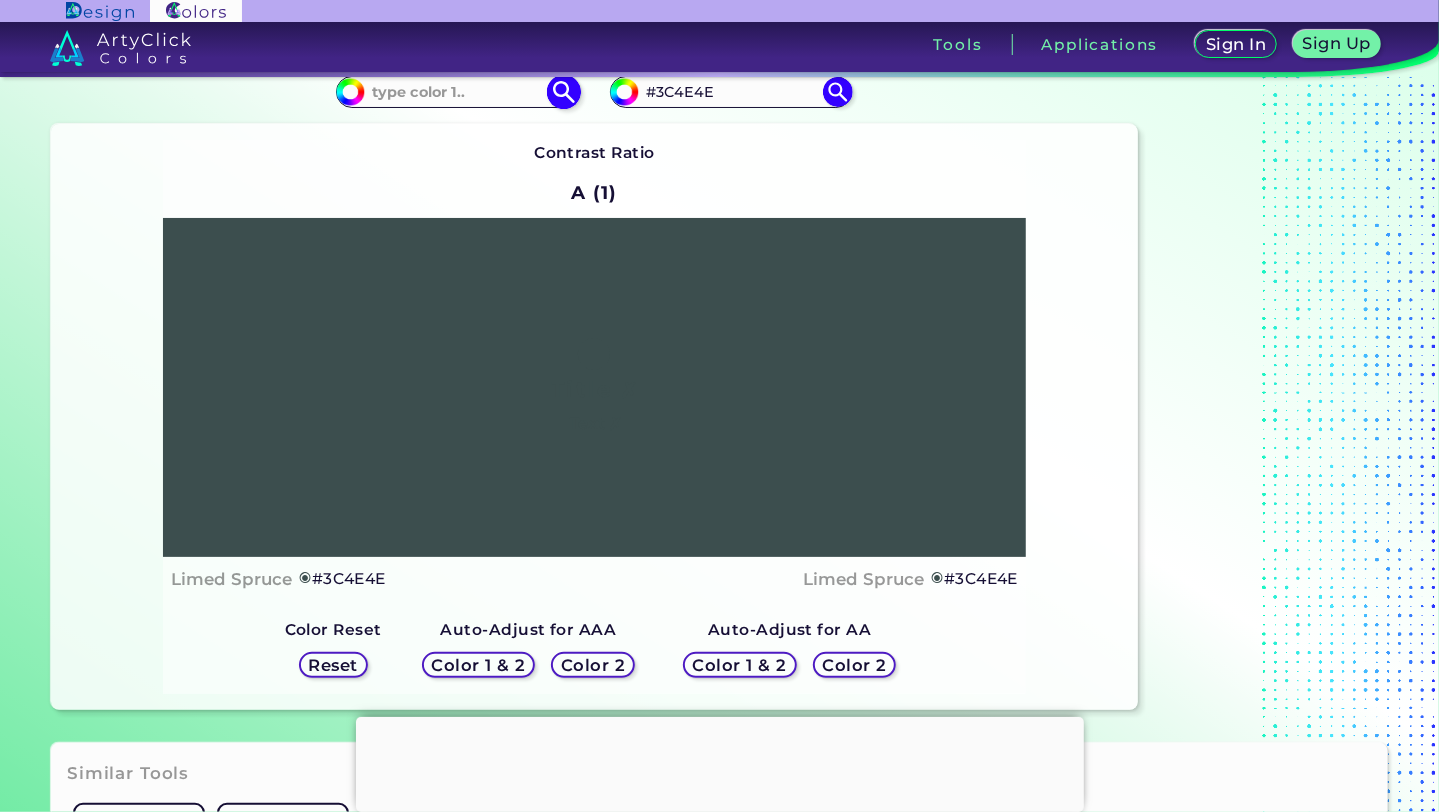 click at bounding box center [458, 91] 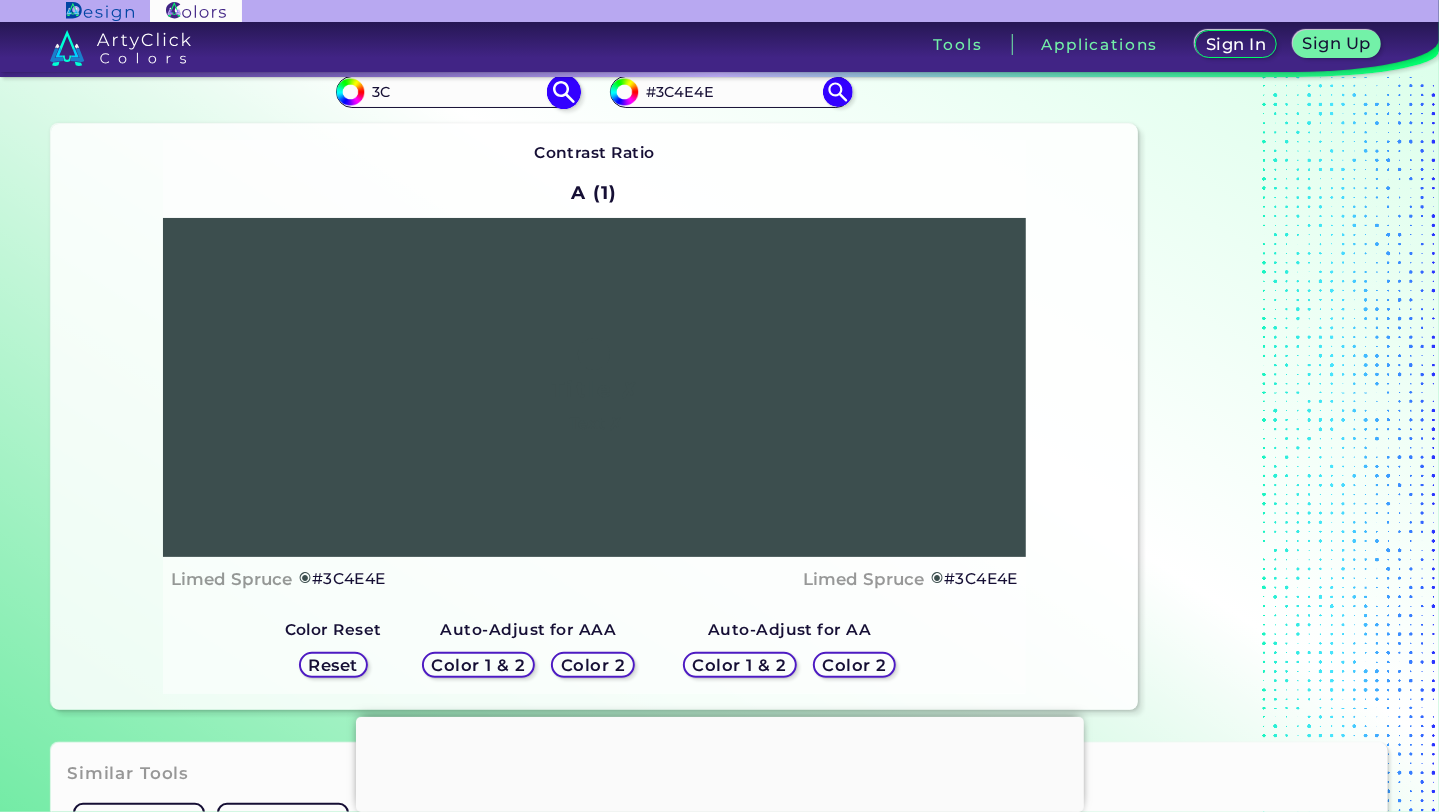 type on "3" 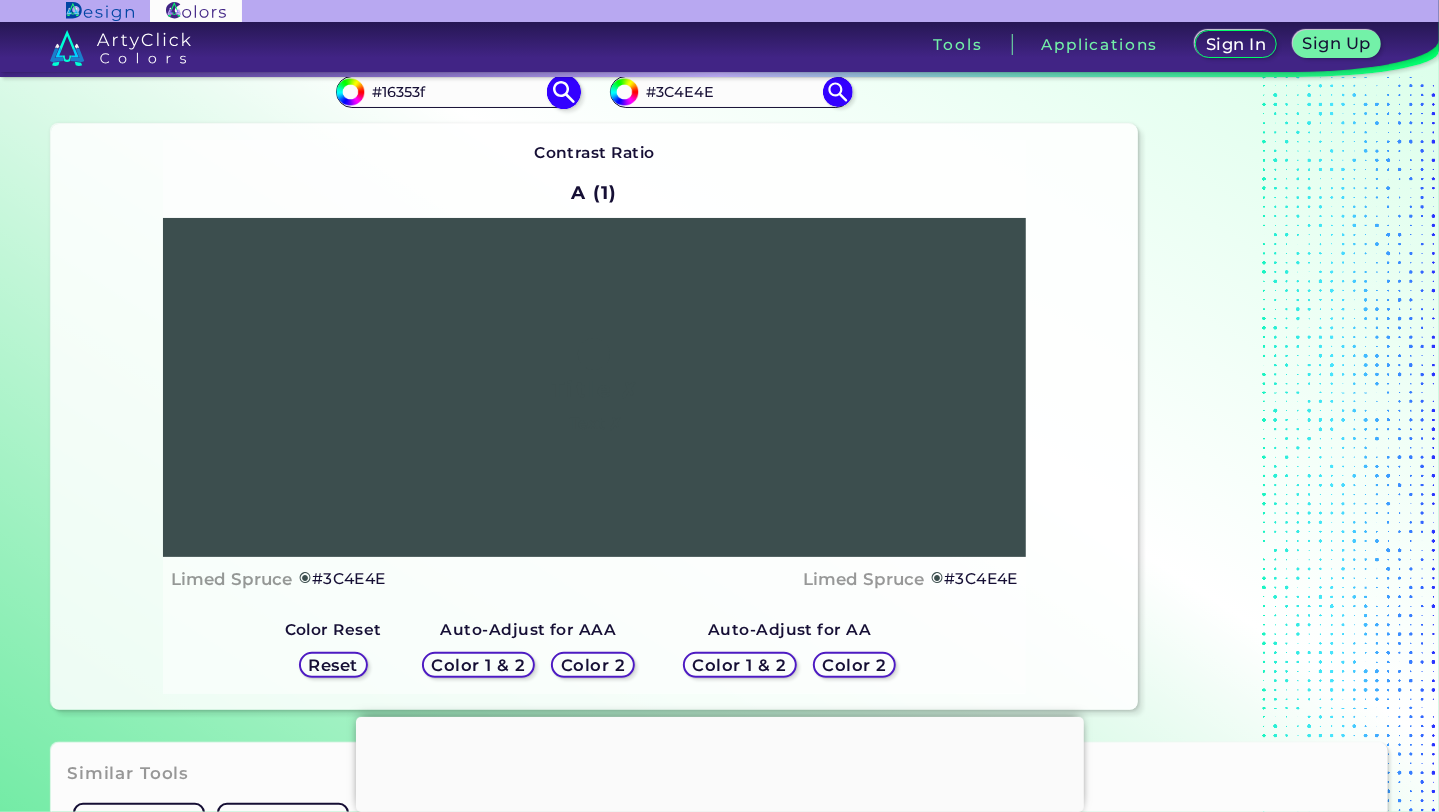 type on "#16353f" 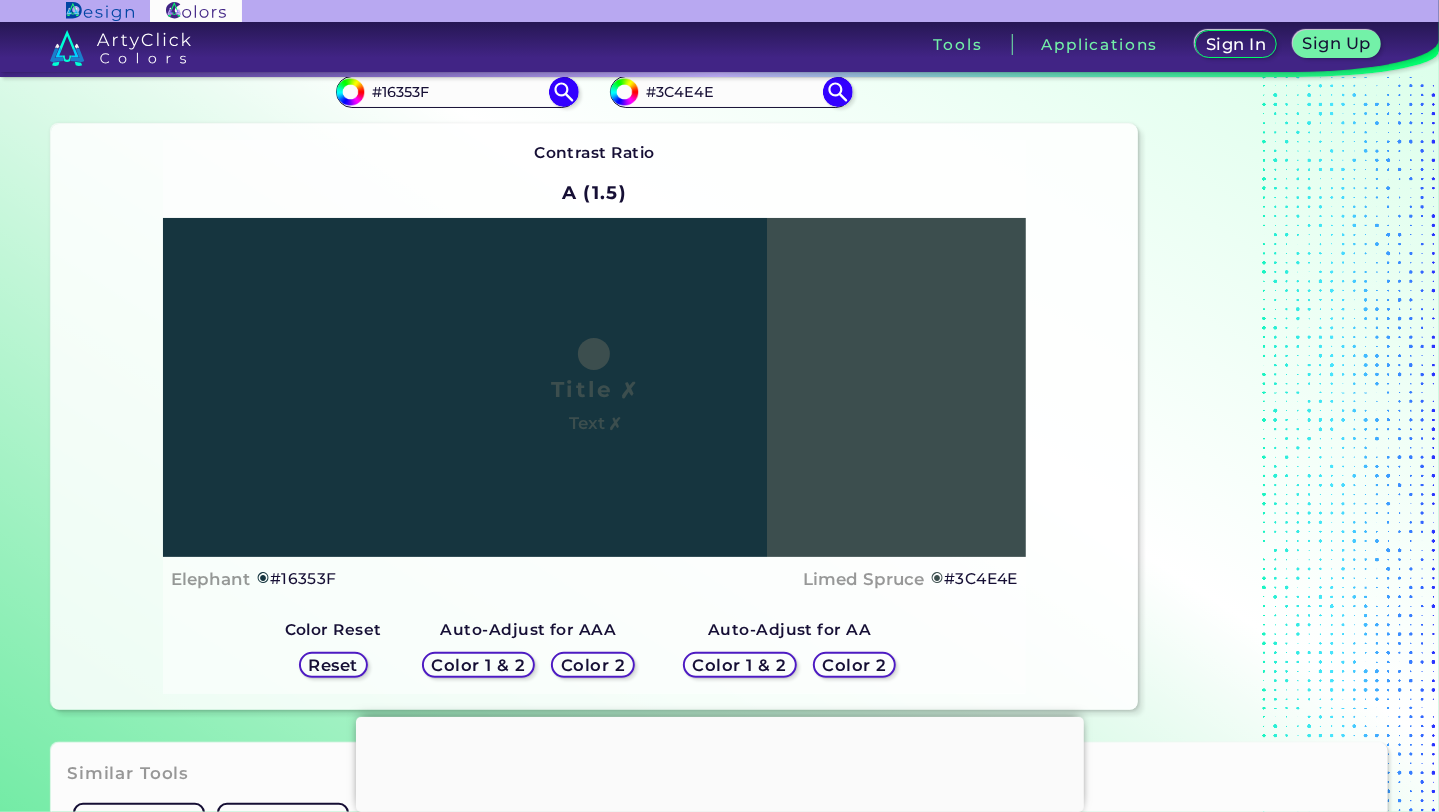 click on "Color 1 & 2" at bounding box center (478, 664) 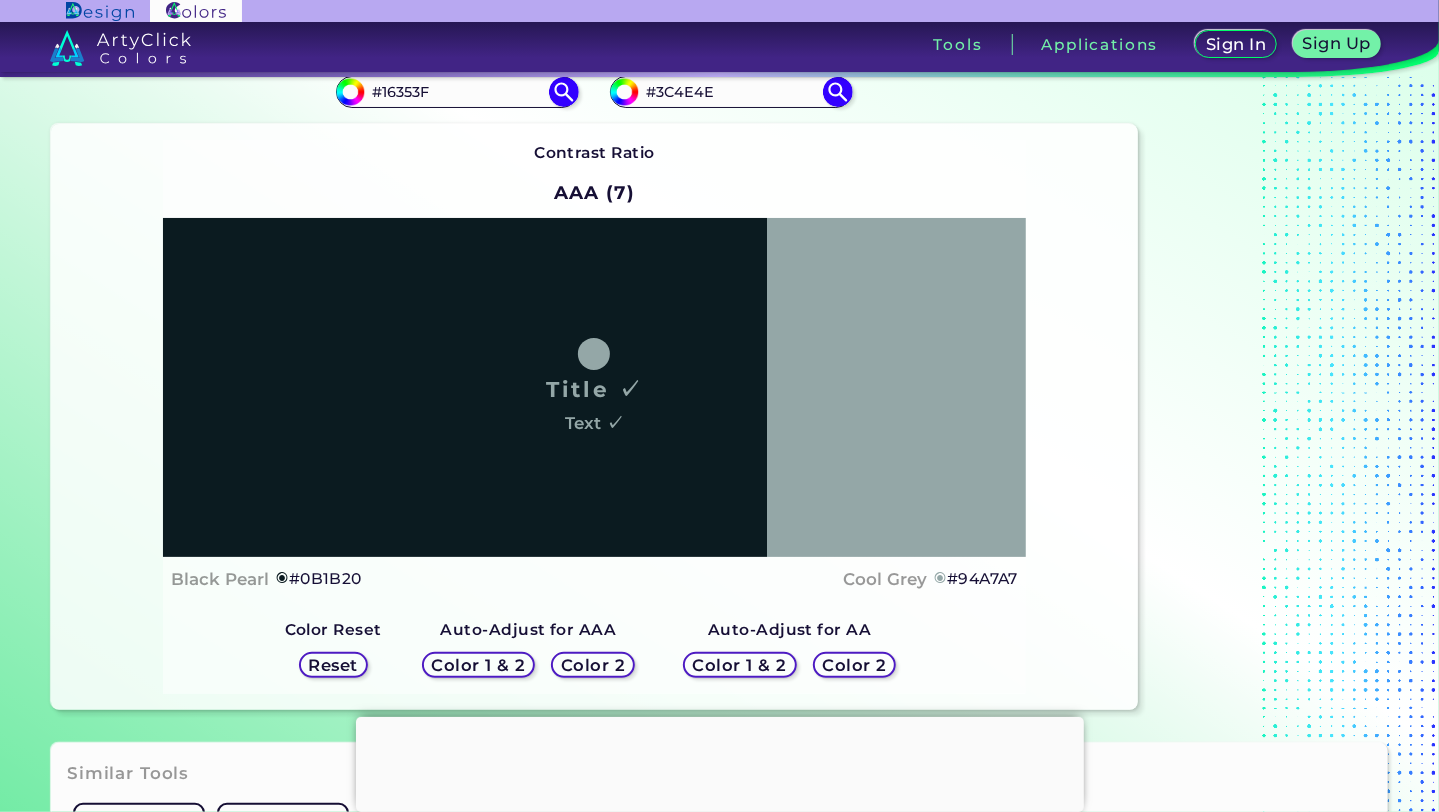 click on "Color 2" at bounding box center [593, 665] 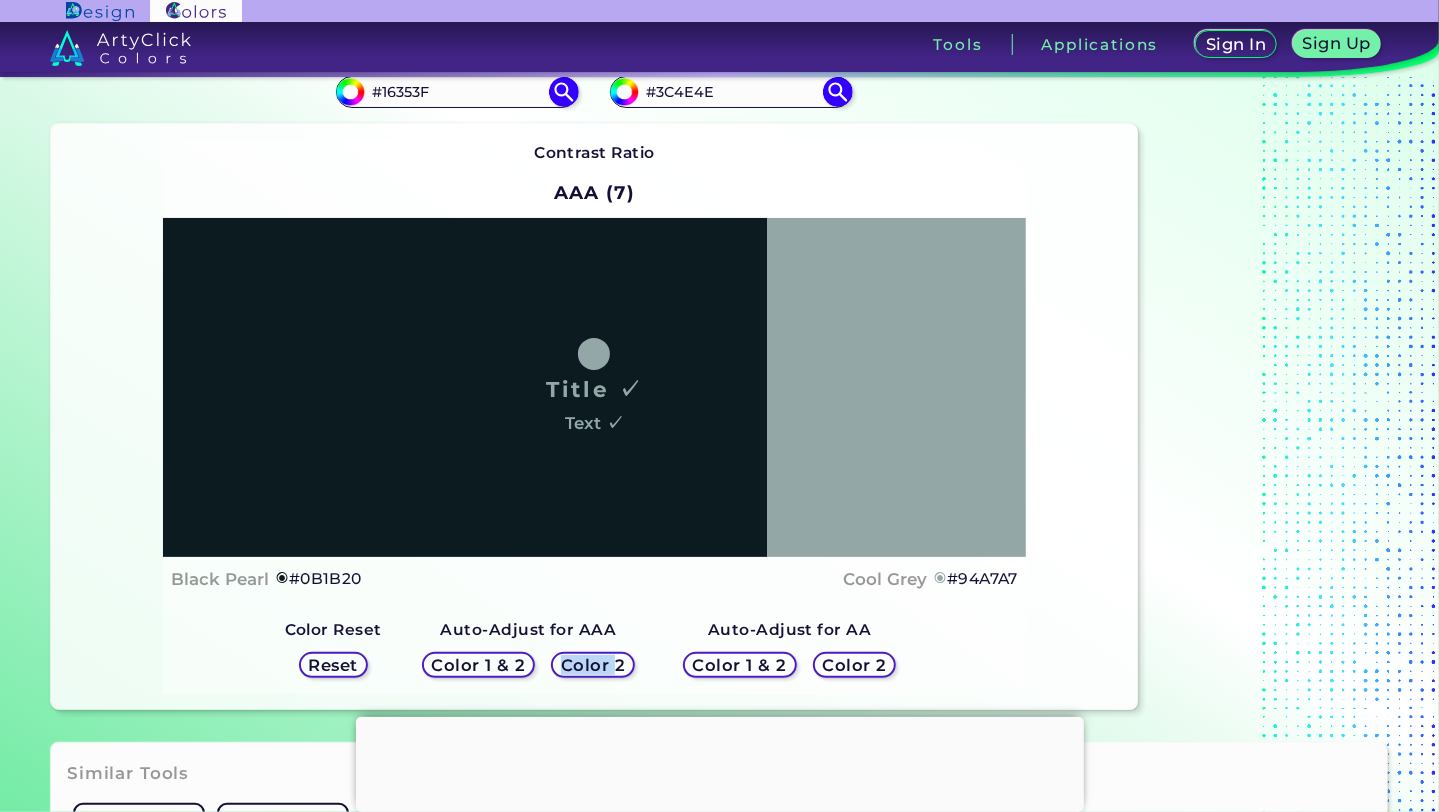 click on "Color 2" at bounding box center (593, 664) 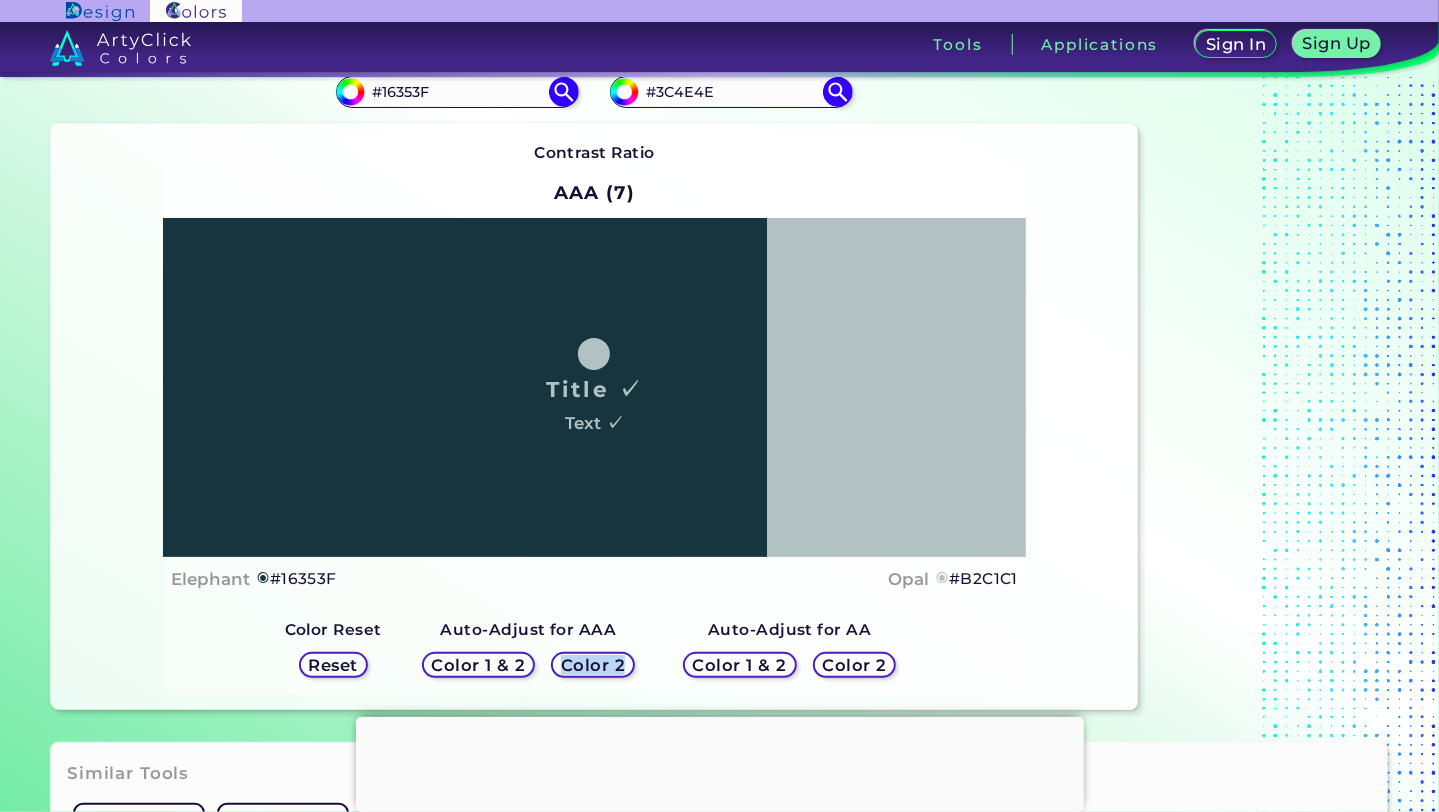 click on "Color 2" at bounding box center (593, 664) 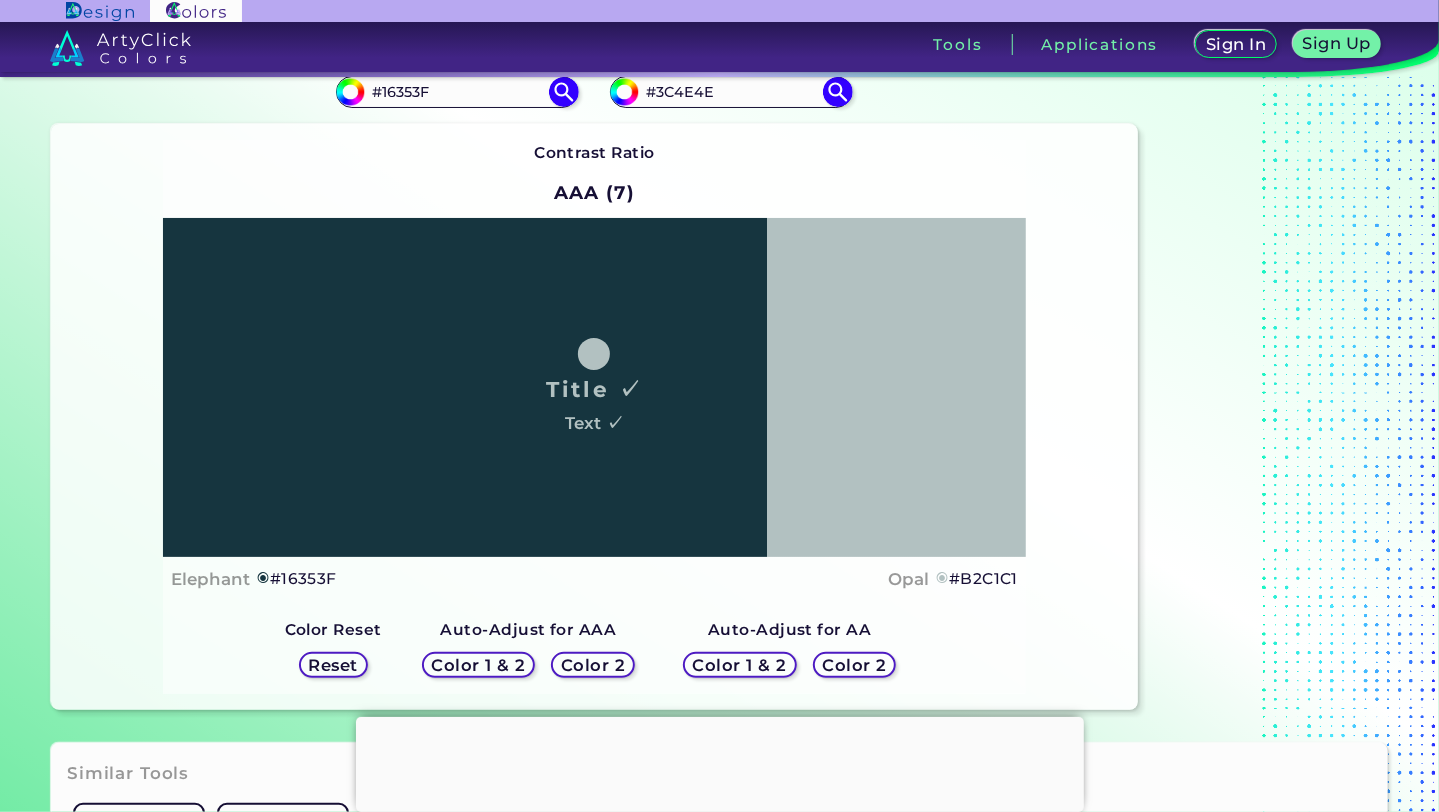 click on "Contrast Ratio
AAA (7)
Title ✓
Text ✓
Elephant
◉
#16353F
Opal ◉ #B2C1C1 Color 1 & 2" at bounding box center [594, 417] 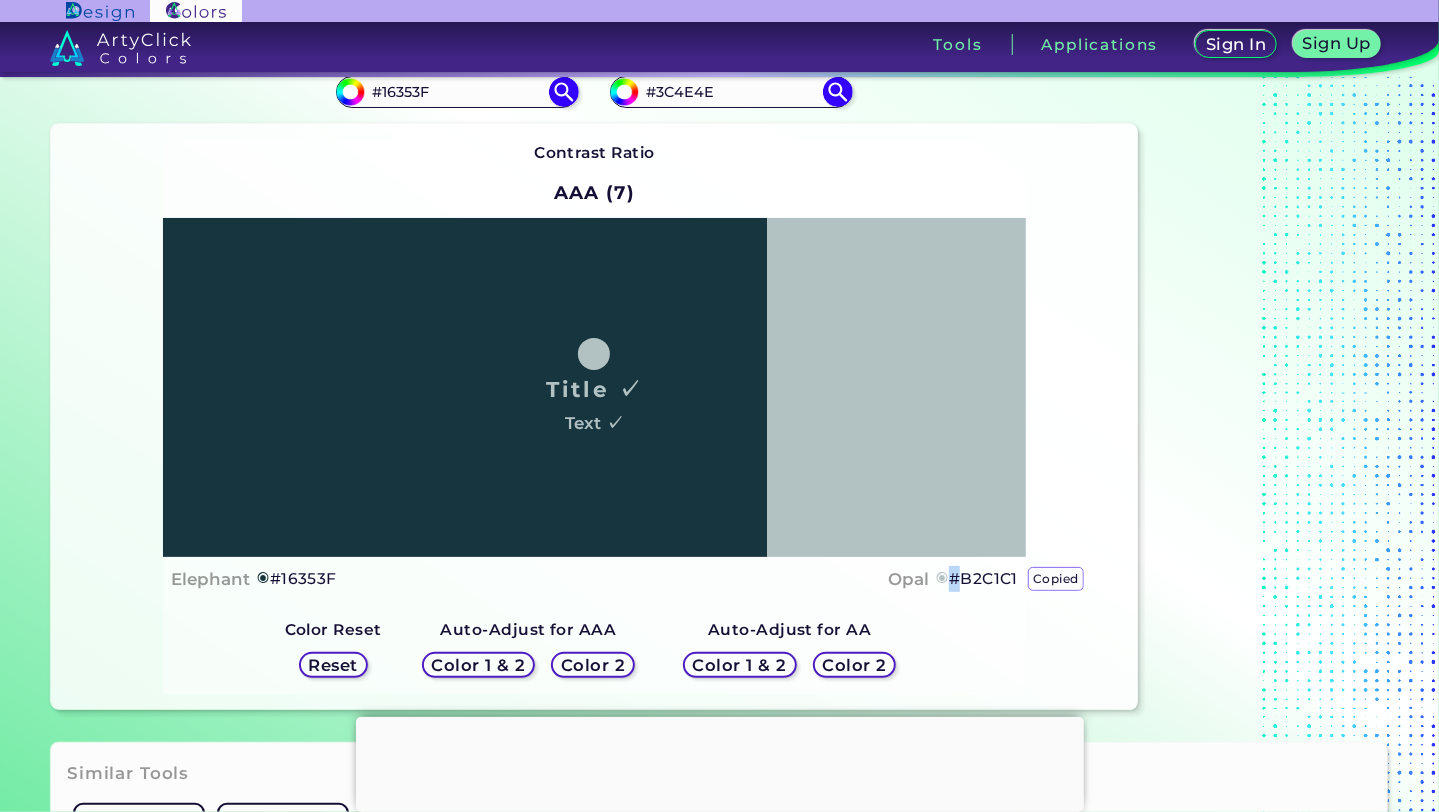 click on "#B2C1C1 copied" at bounding box center (983, 579) 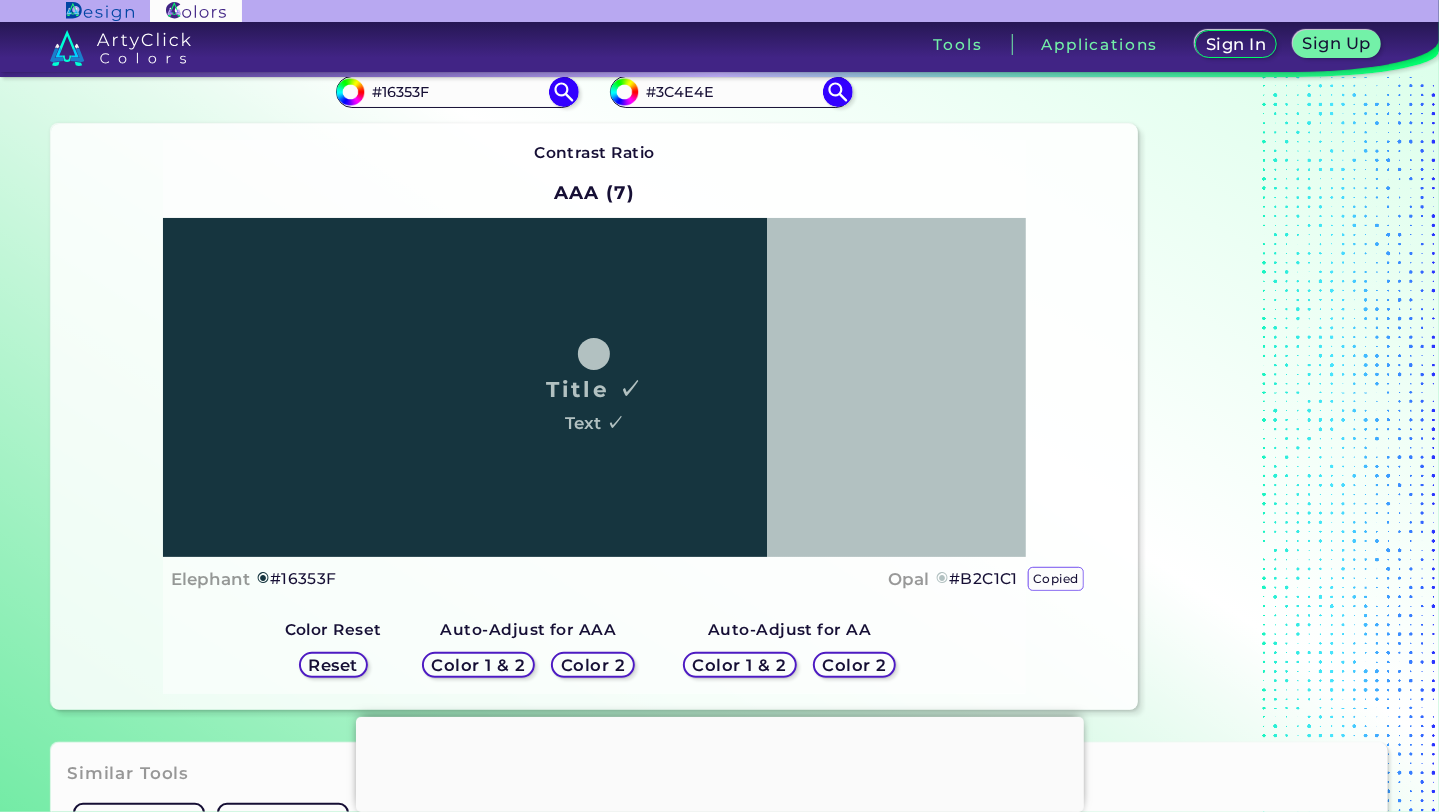 click on "#B2C1C1 copied copied" at bounding box center [983, 579] 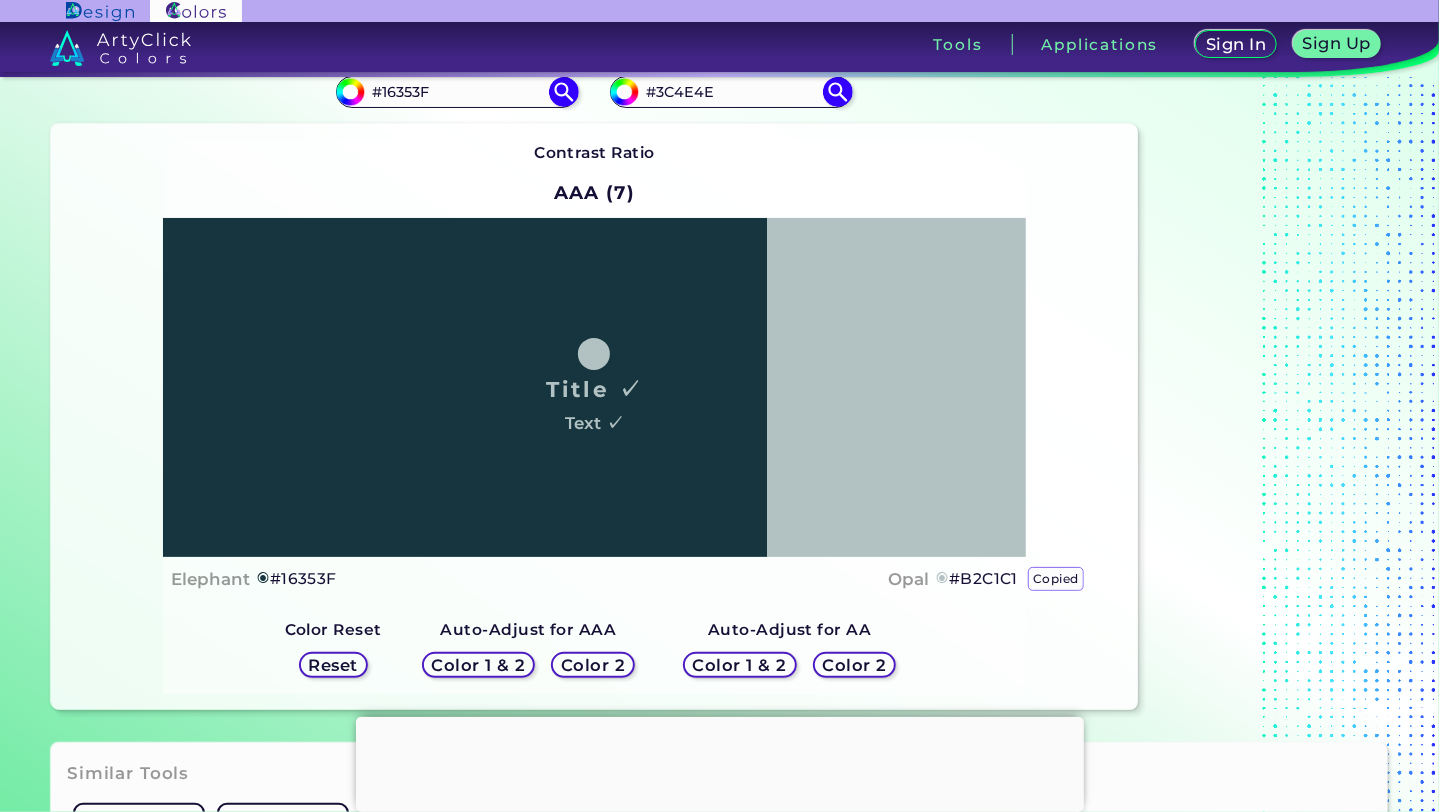 drag, startPoint x: 439, startPoint y: 450, endPoint x: 76, endPoint y: 408, distance: 365.42166 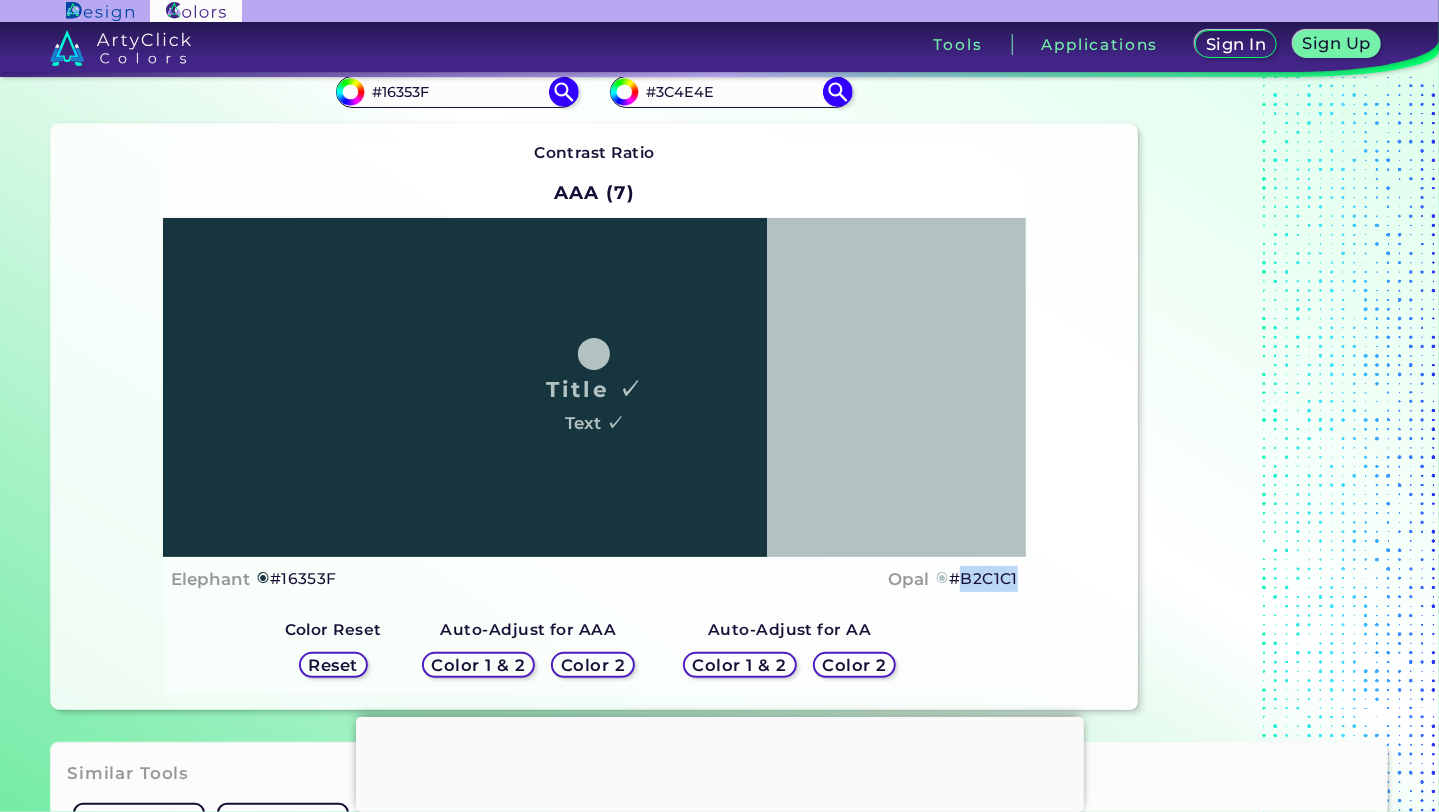 drag, startPoint x: 965, startPoint y: 580, endPoint x: 1035, endPoint y: 585, distance: 70.178345 